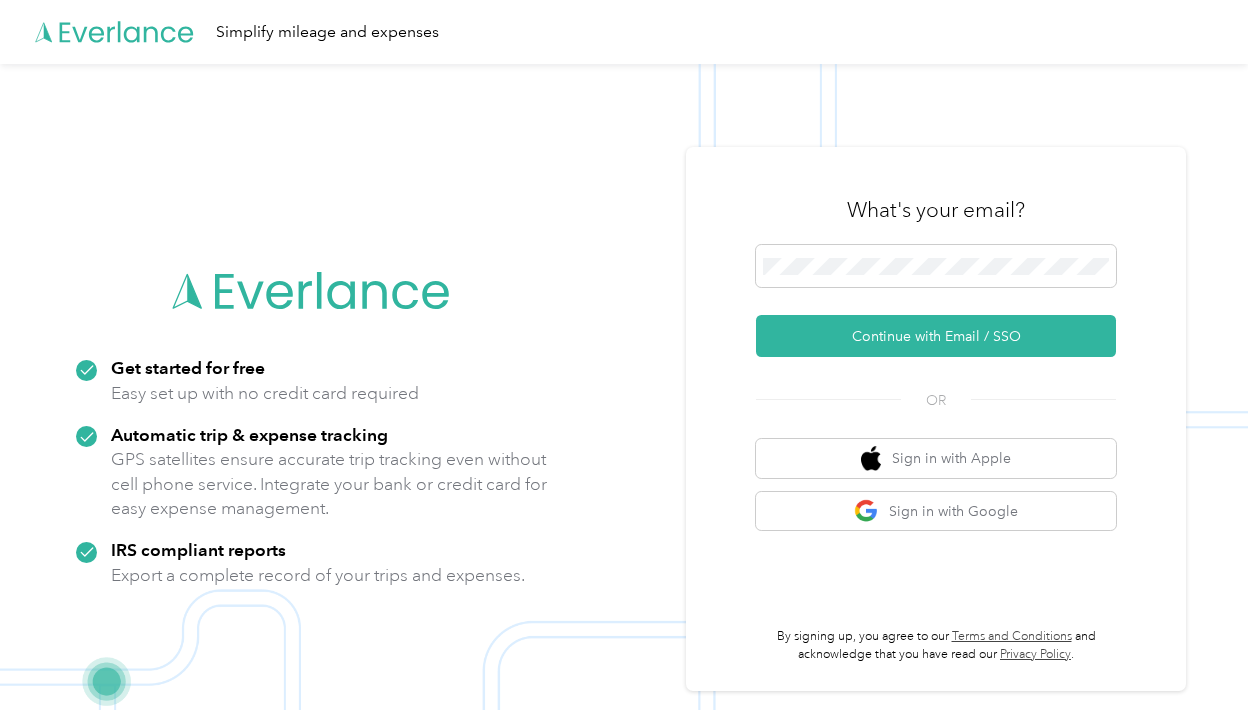 scroll, scrollTop: 0, scrollLeft: 0, axis: both 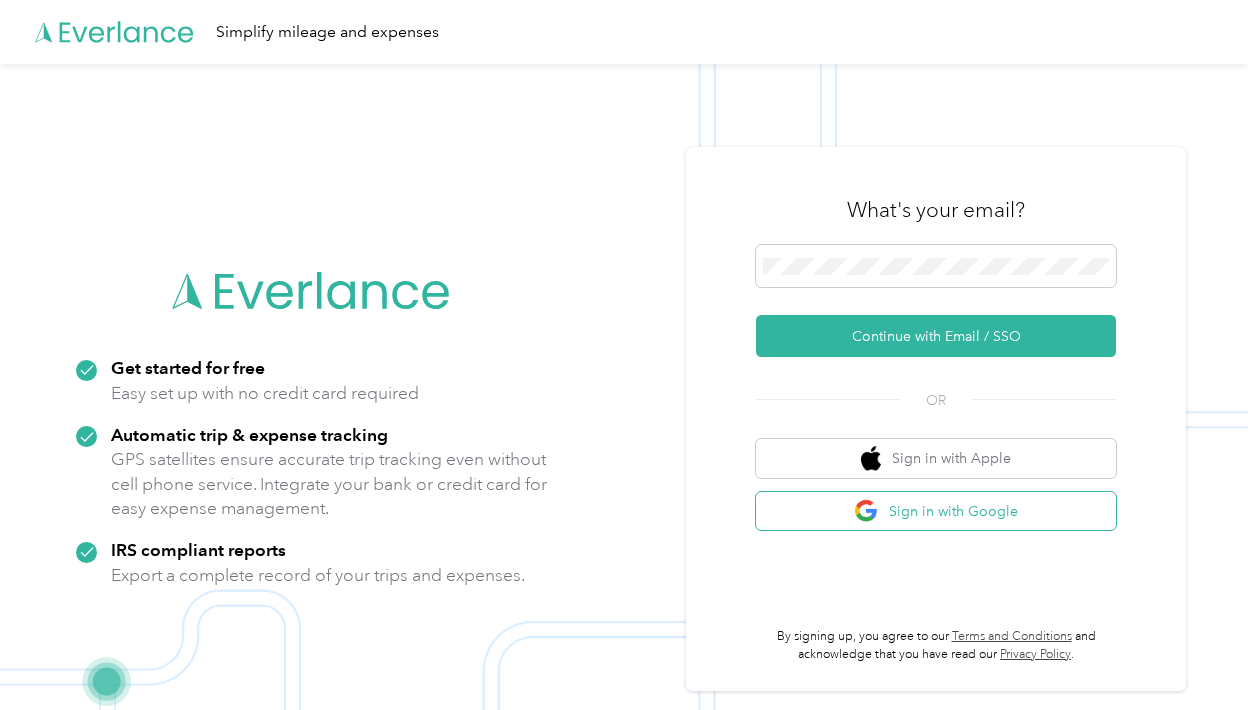click on "Sign in with Google" at bounding box center [936, 511] 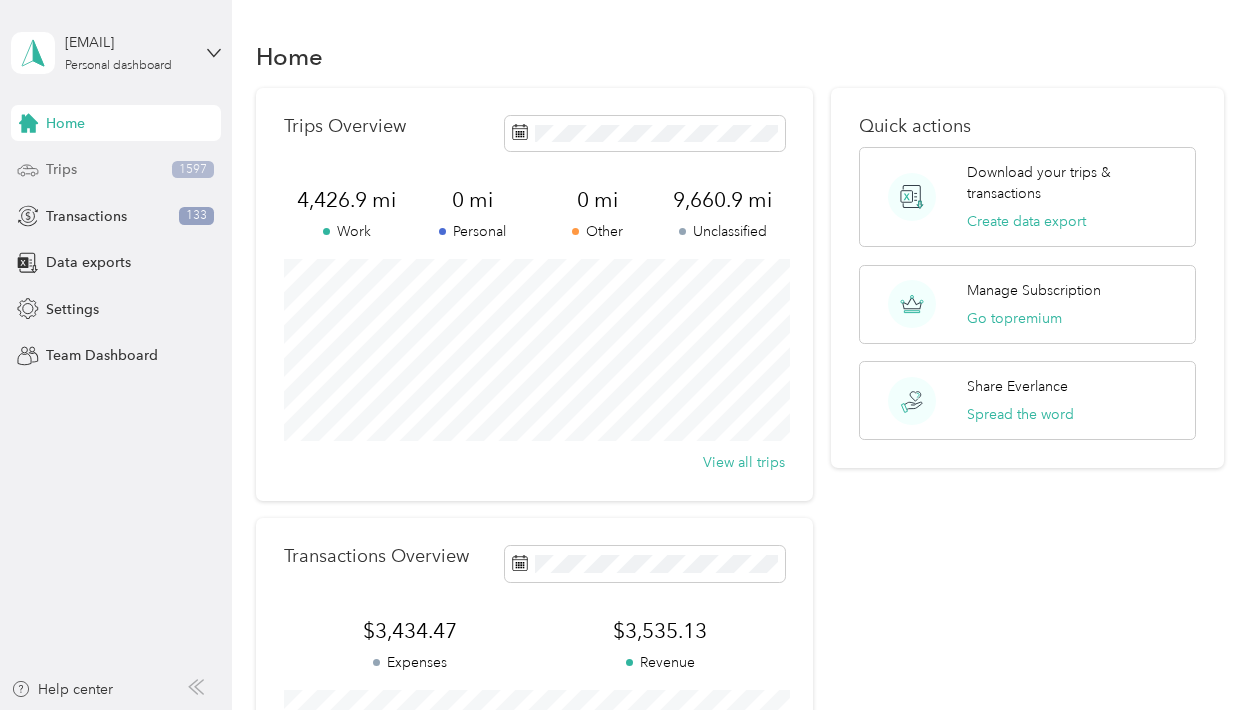 click on "Trips 1597" at bounding box center (116, 170) 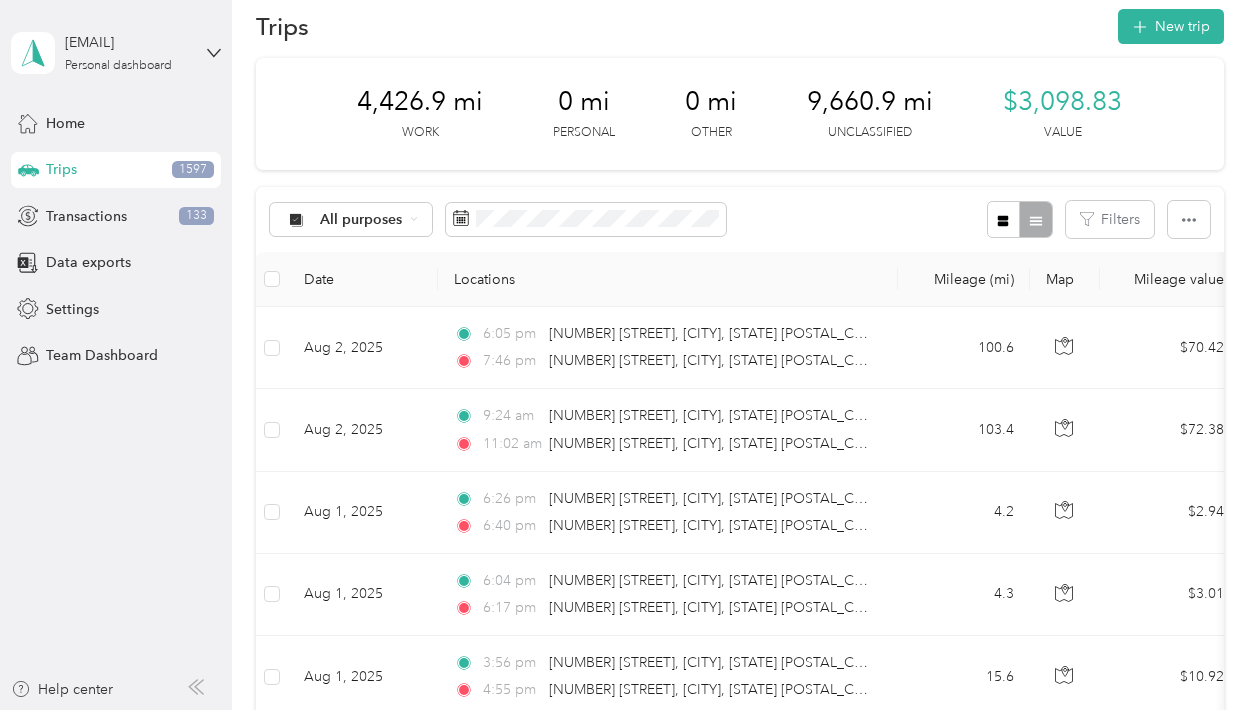 scroll, scrollTop: 33, scrollLeft: 0, axis: vertical 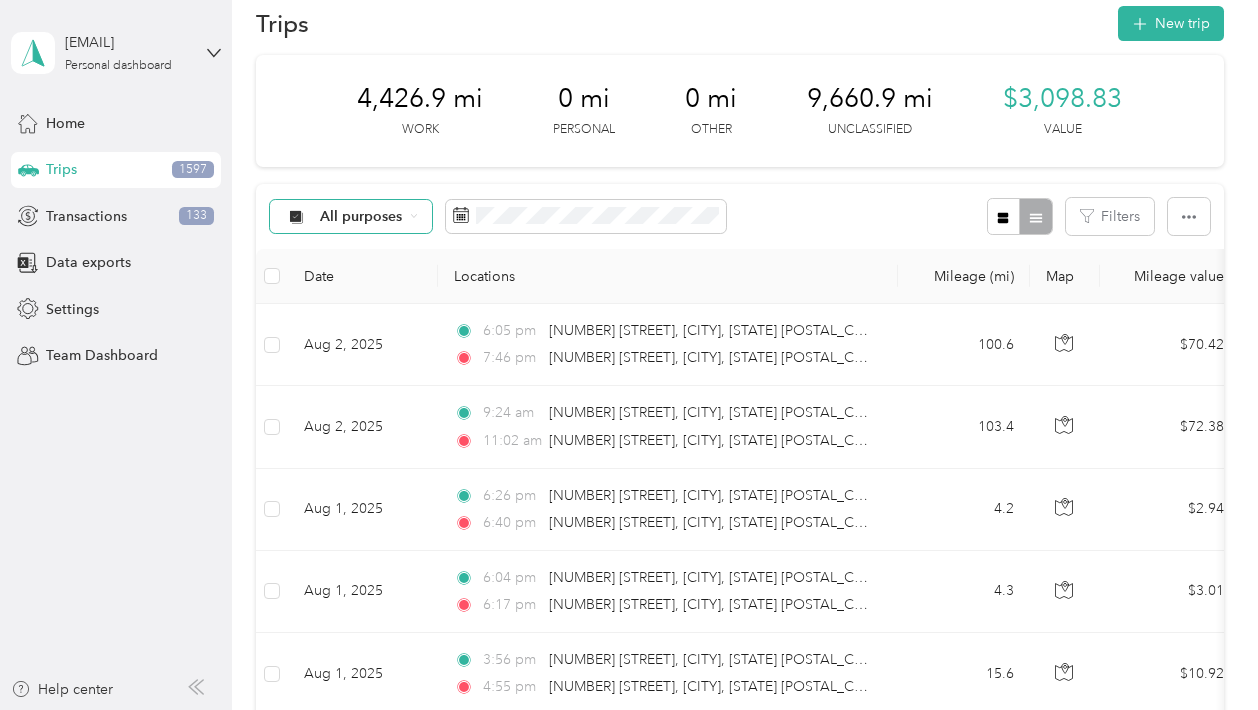 click on "All purposes" at bounding box center (351, 217) 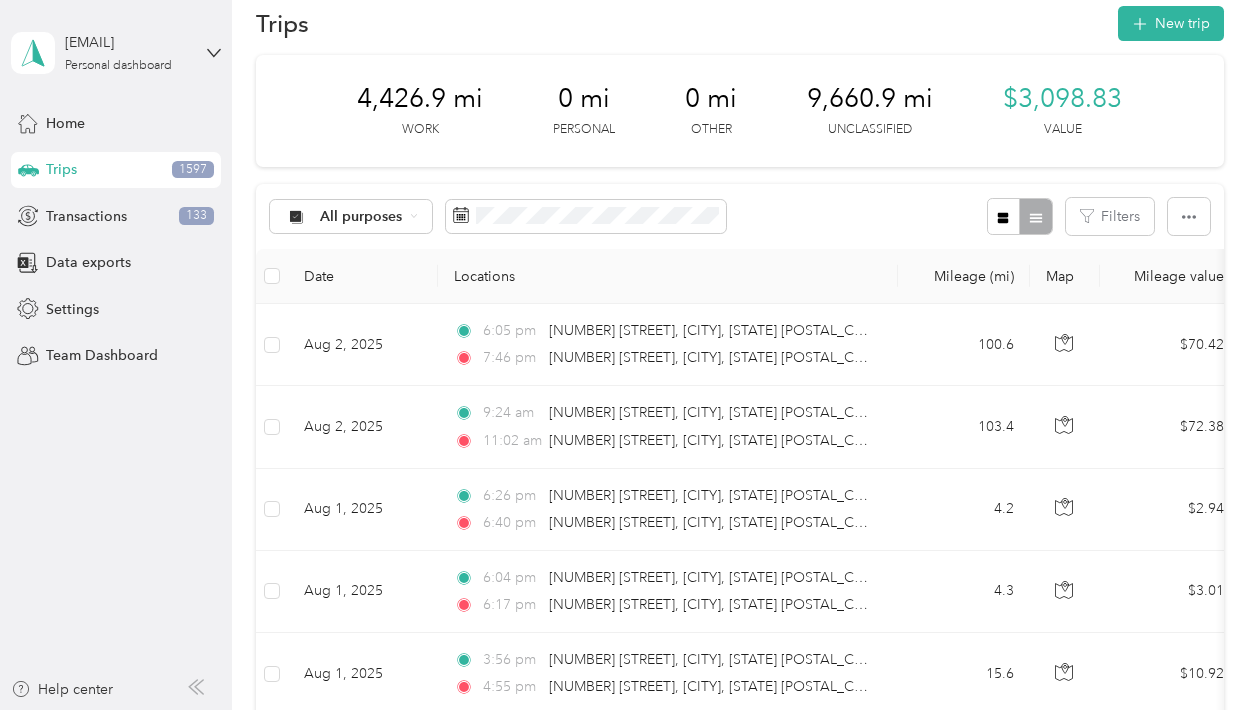 click on "Real Estate" at bounding box center [368, 385] 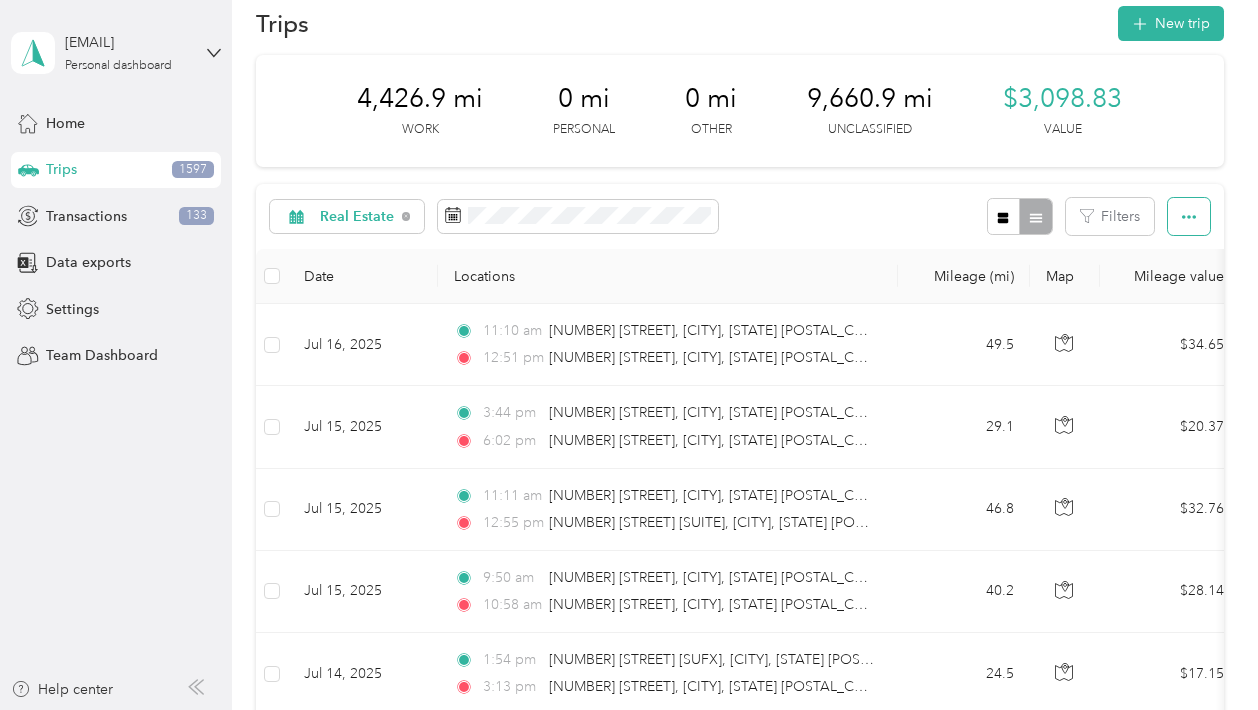 click at bounding box center [1189, 216] 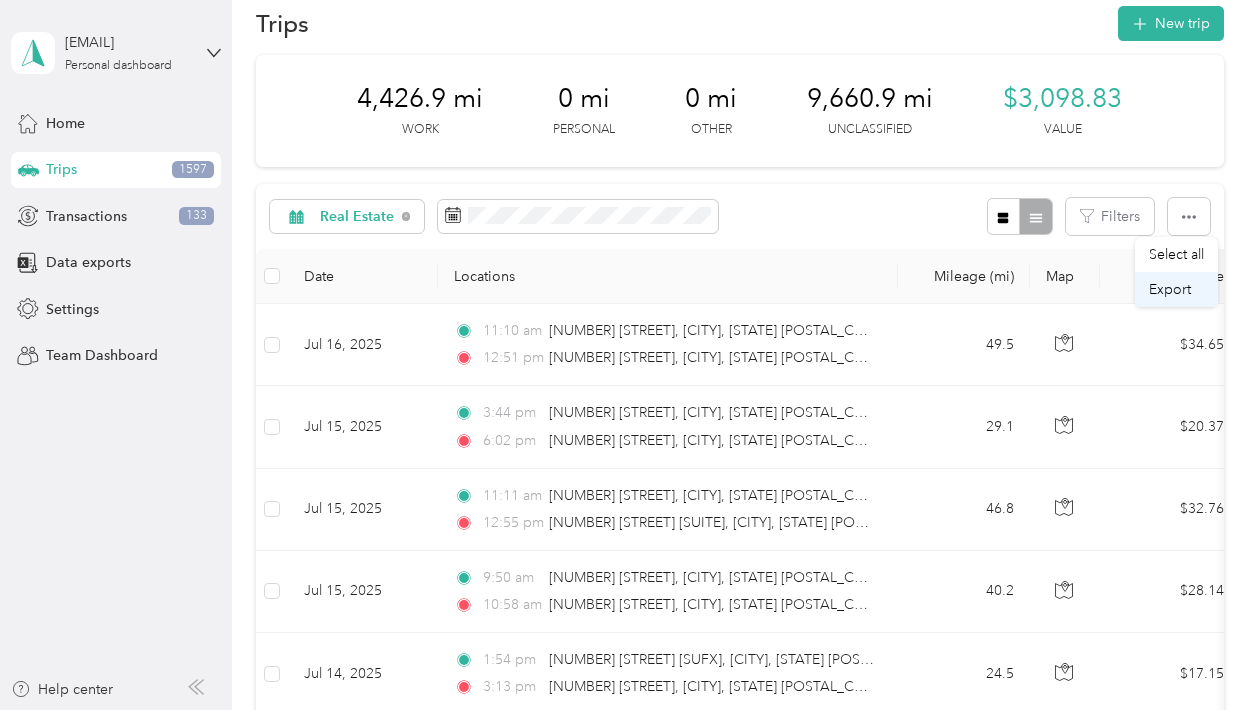 click on "Export" at bounding box center (1170, 289) 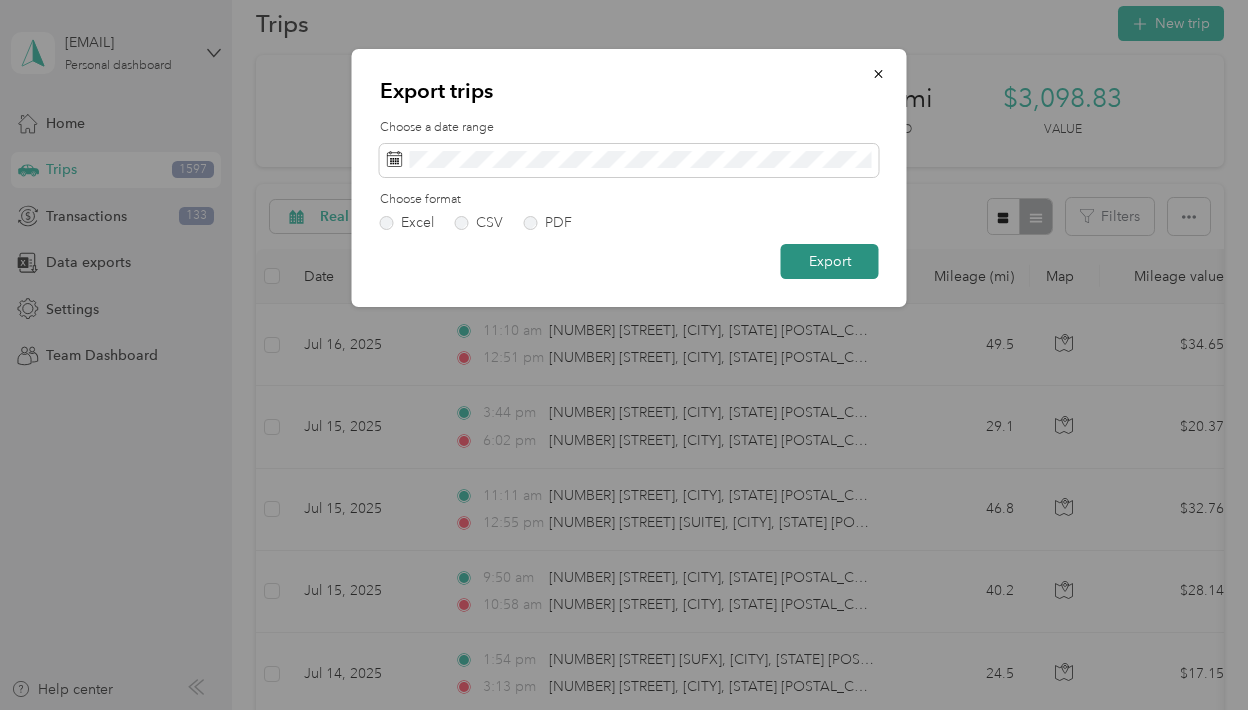 click on "Export" at bounding box center [830, 261] 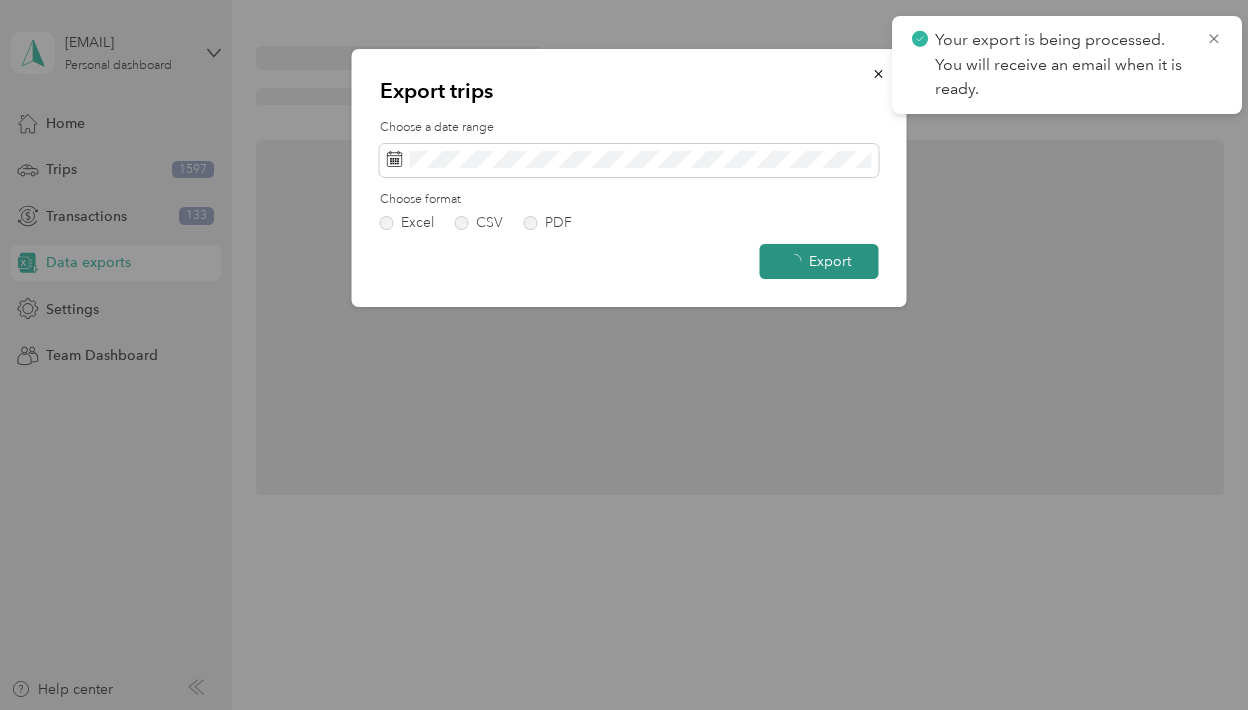 scroll, scrollTop: 0, scrollLeft: 0, axis: both 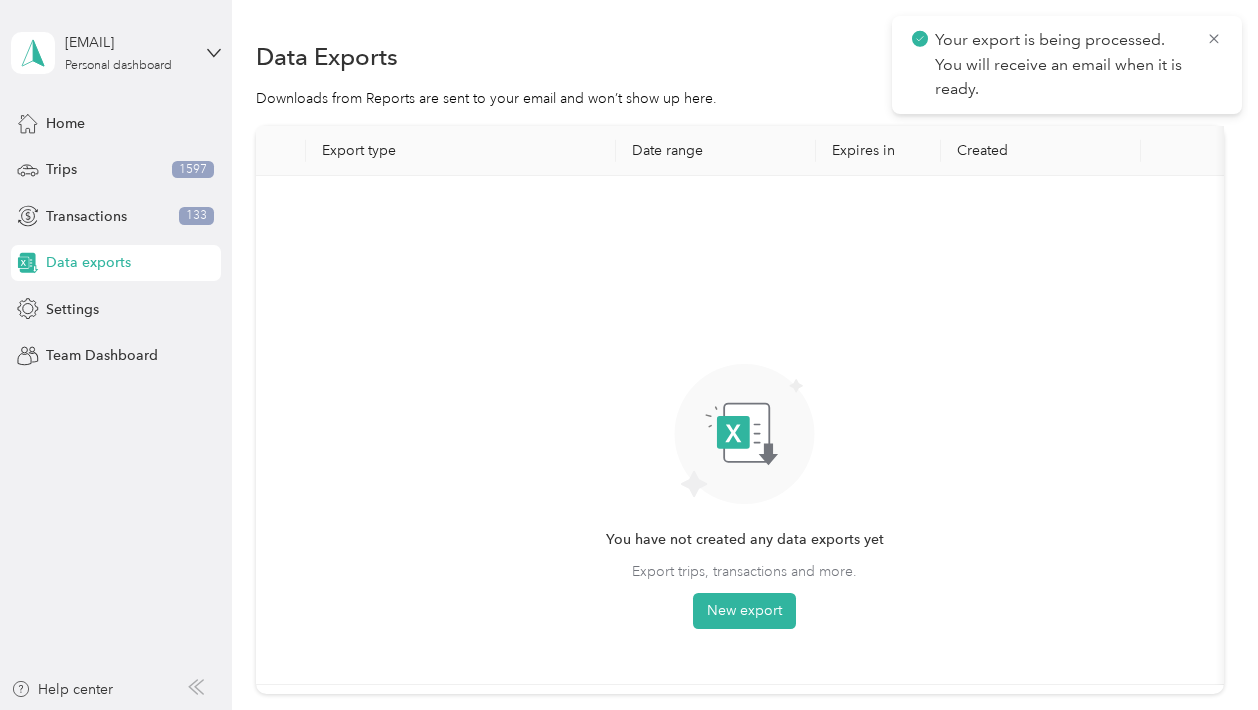 click on "Your export is being processed. You will receive an email when it is ready." at bounding box center (1067, 65) 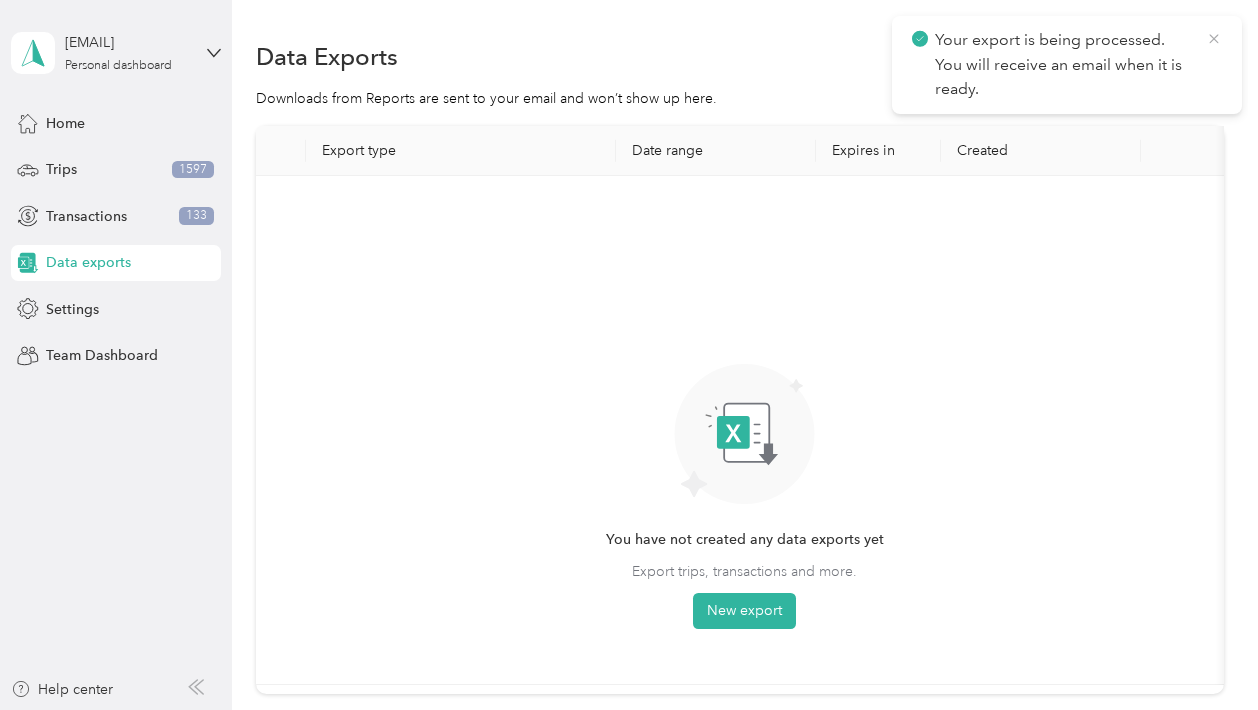 click 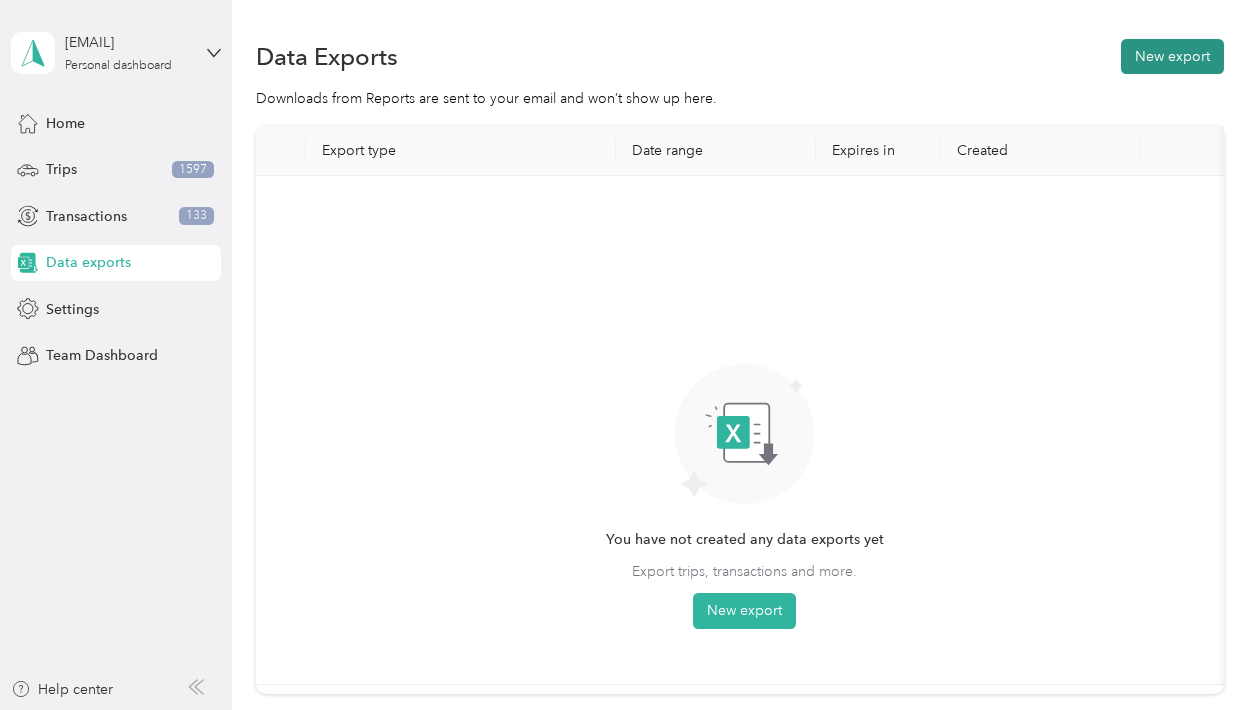 click on "New export" at bounding box center (1172, 56) 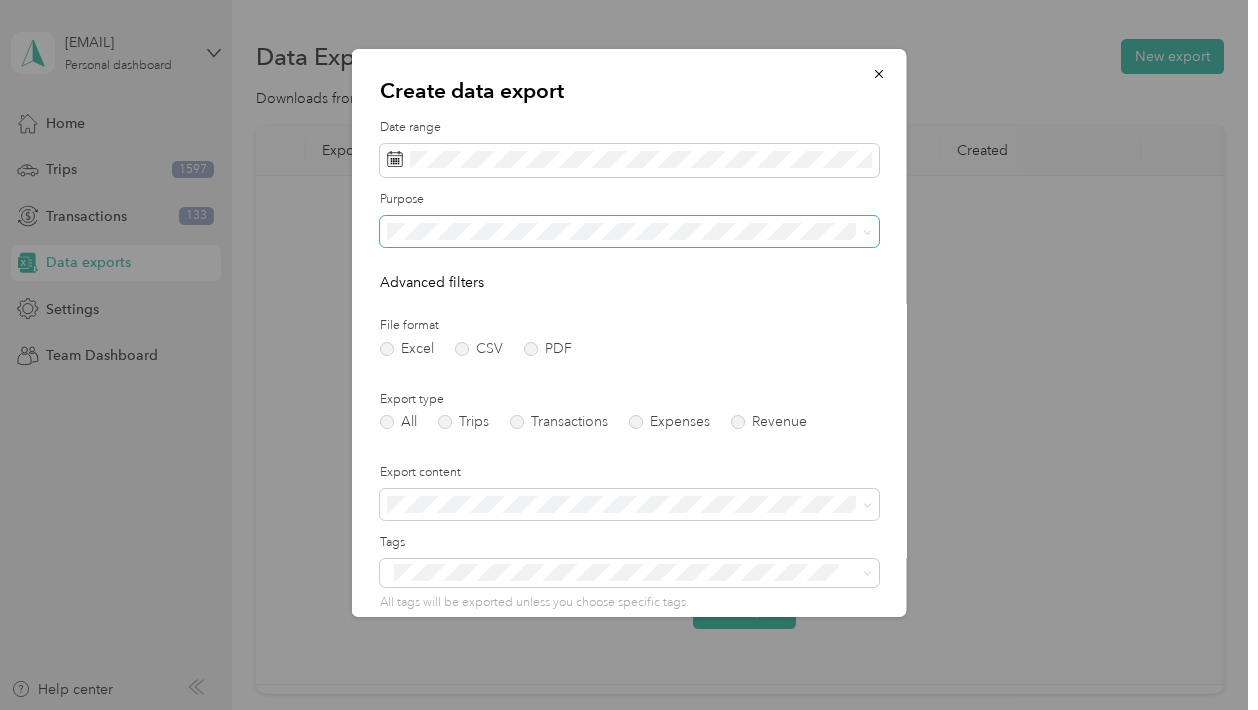click at bounding box center [629, 232] 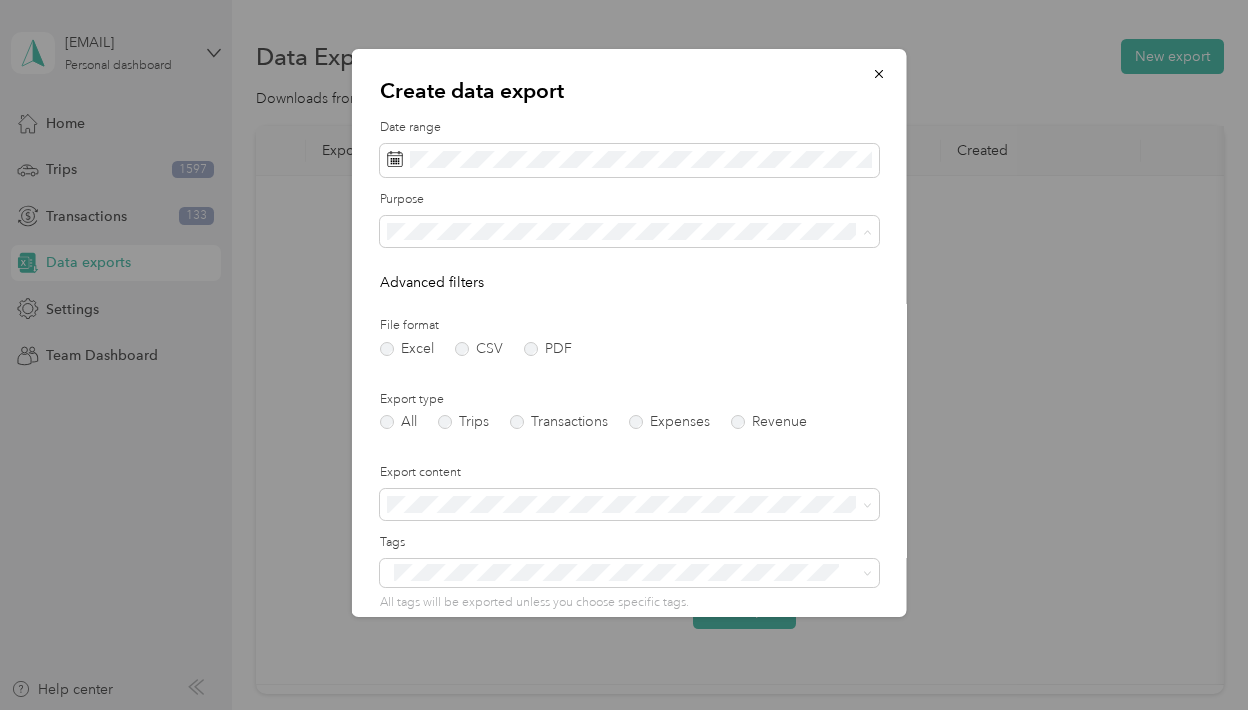click on "Real Estate" at bounding box center [427, 371] 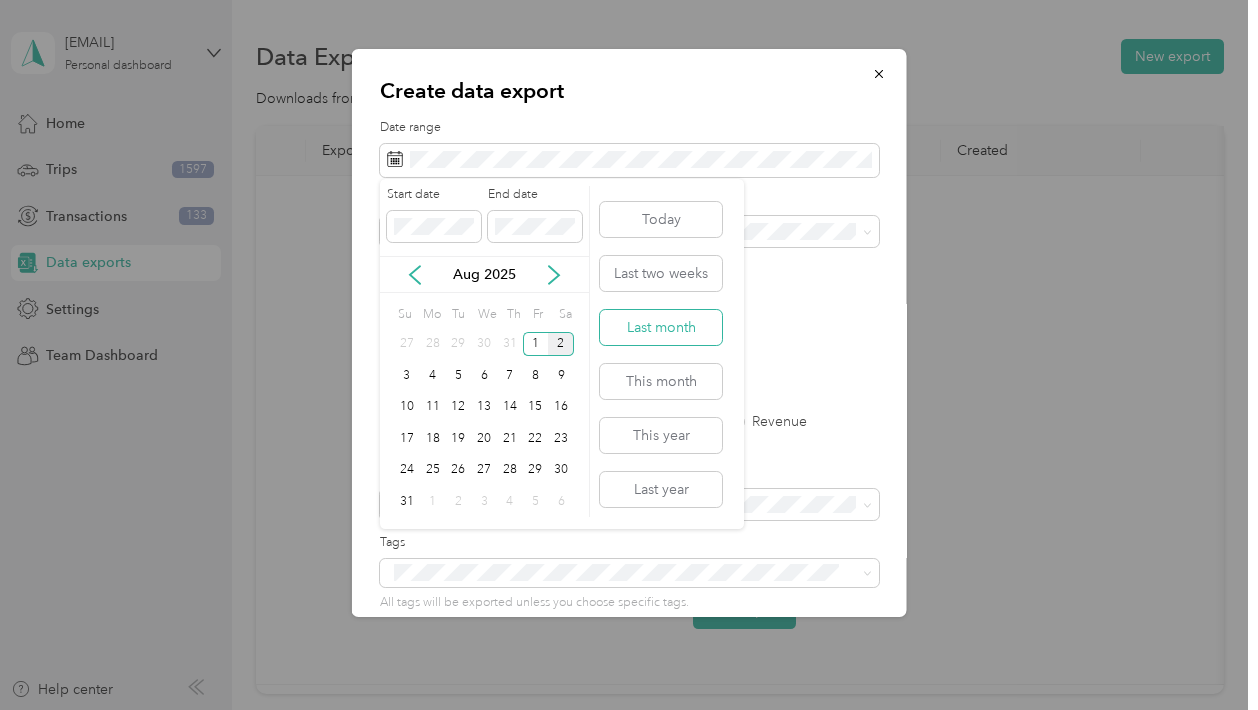 click on "Last month" at bounding box center (661, 327) 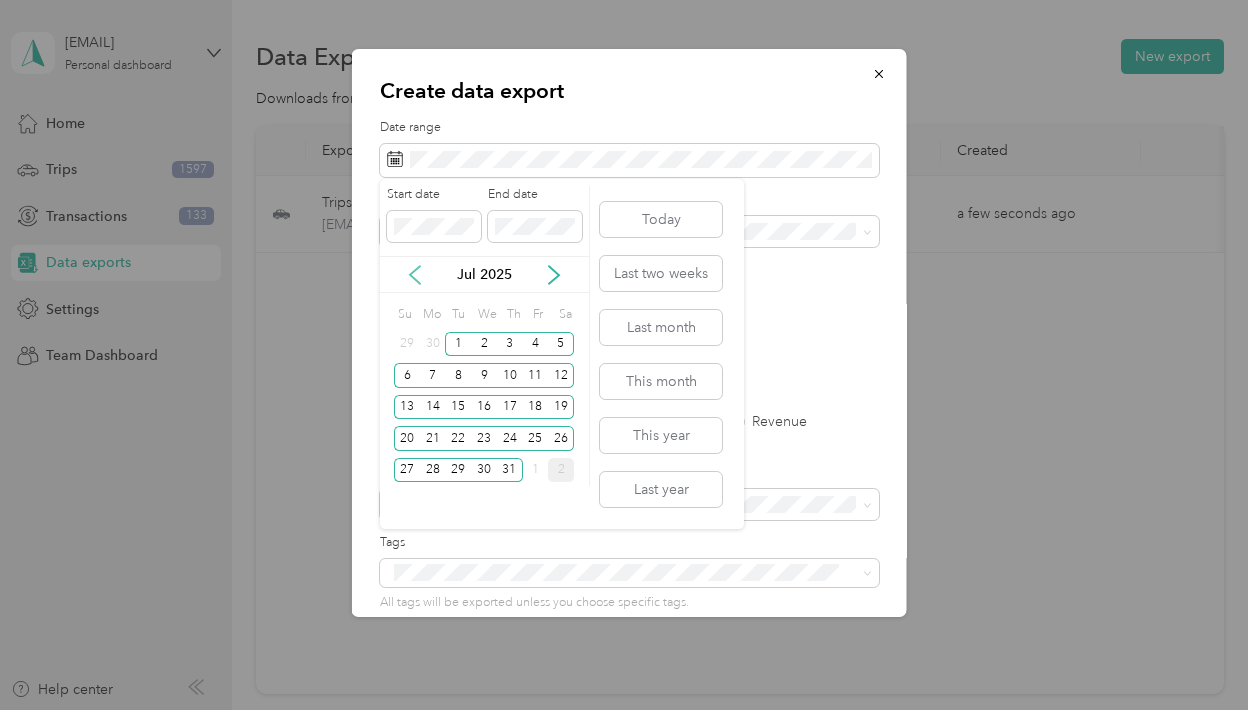 click 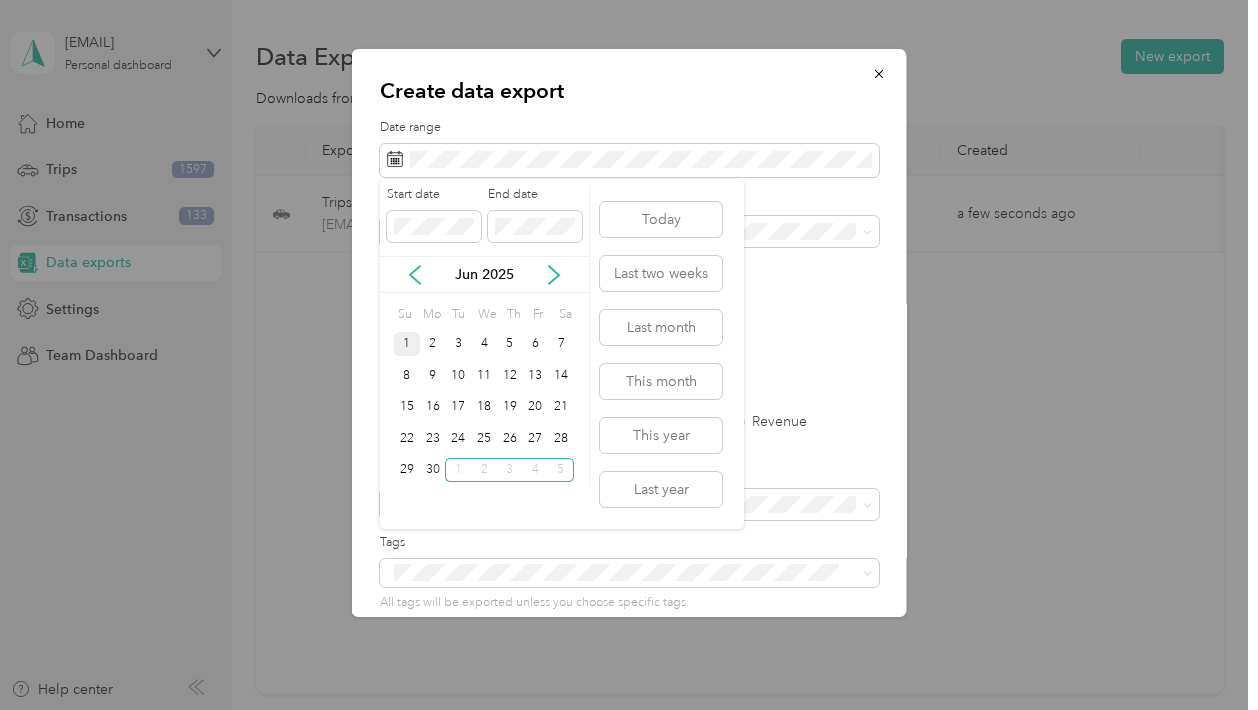click on "1" at bounding box center [407, 344] 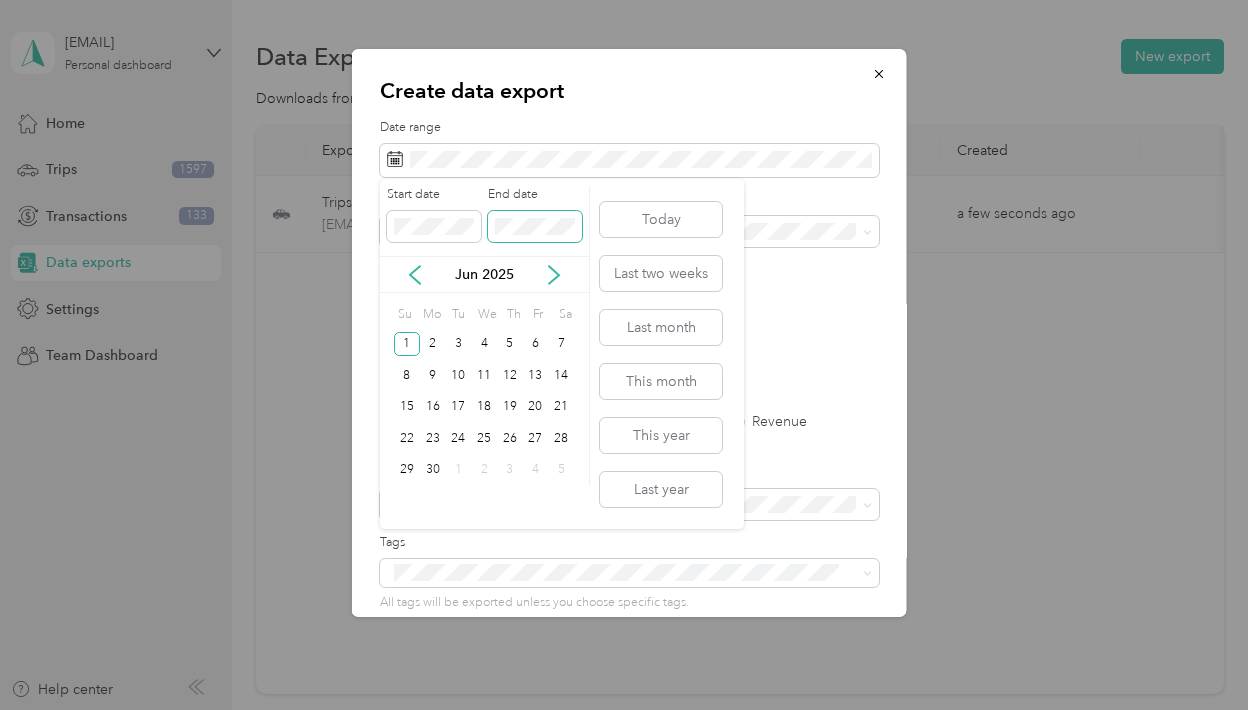 click at bounding box center (535, 227) 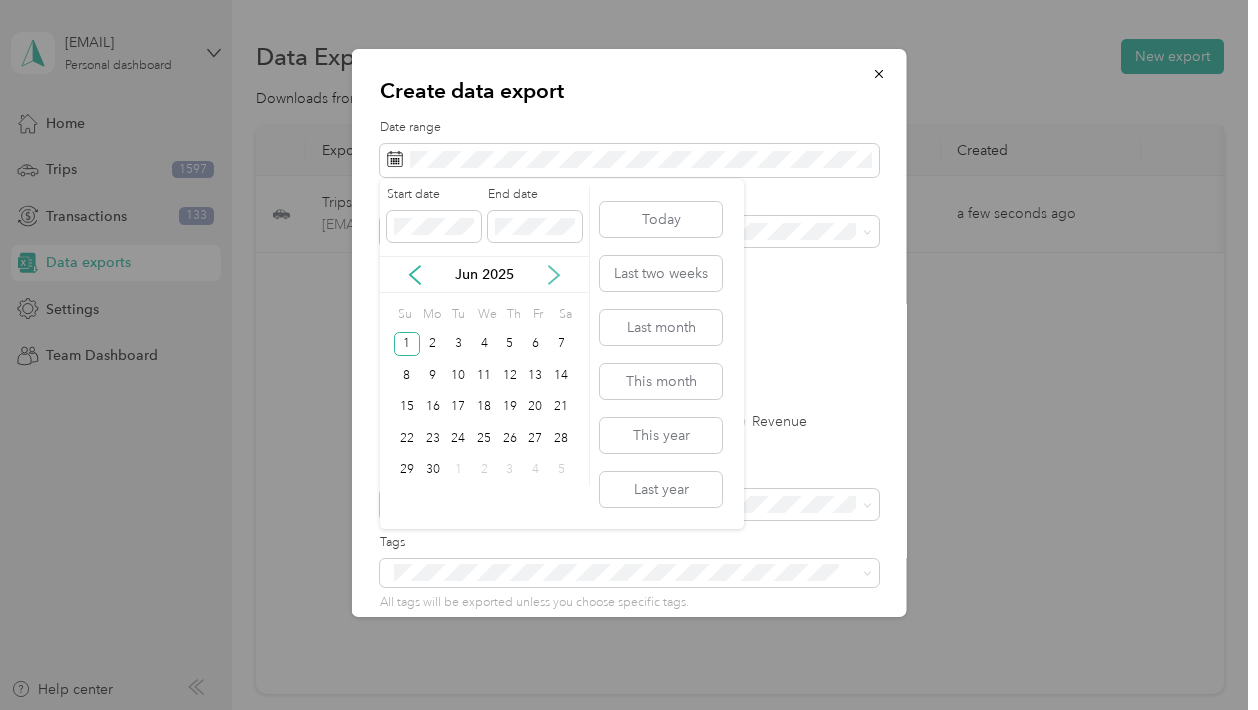 click 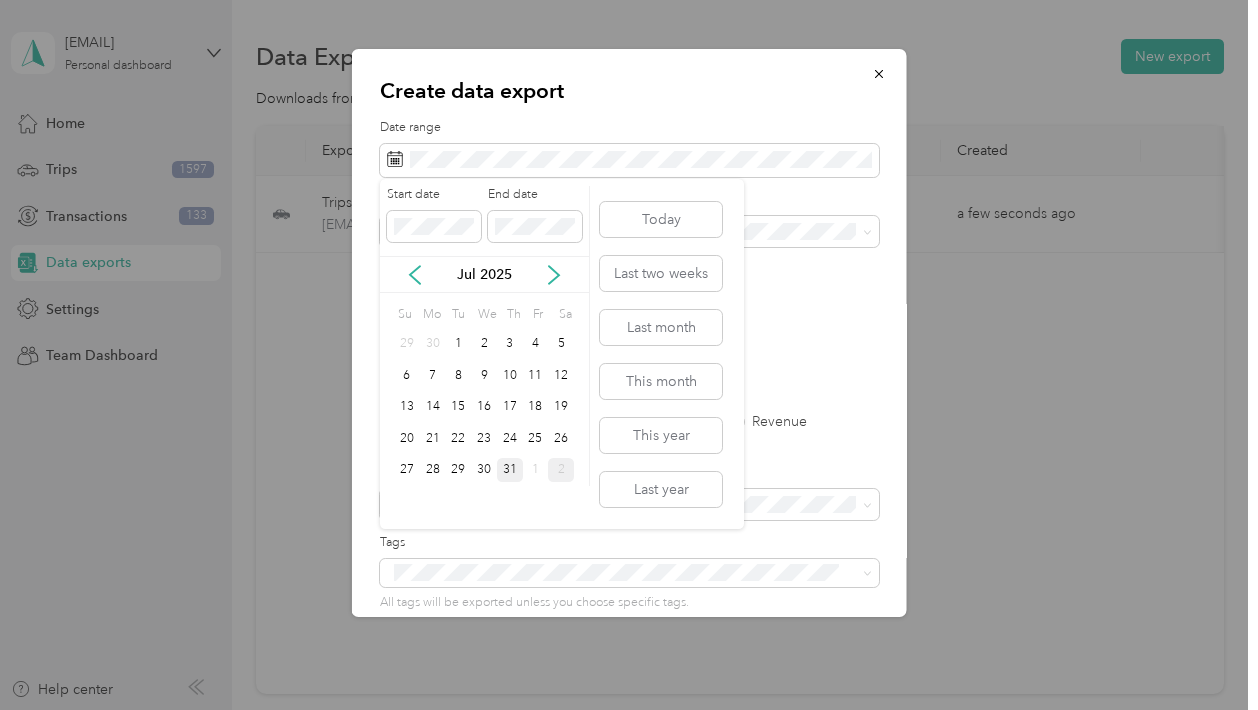 click on "31" at bounding box center [510, 470] 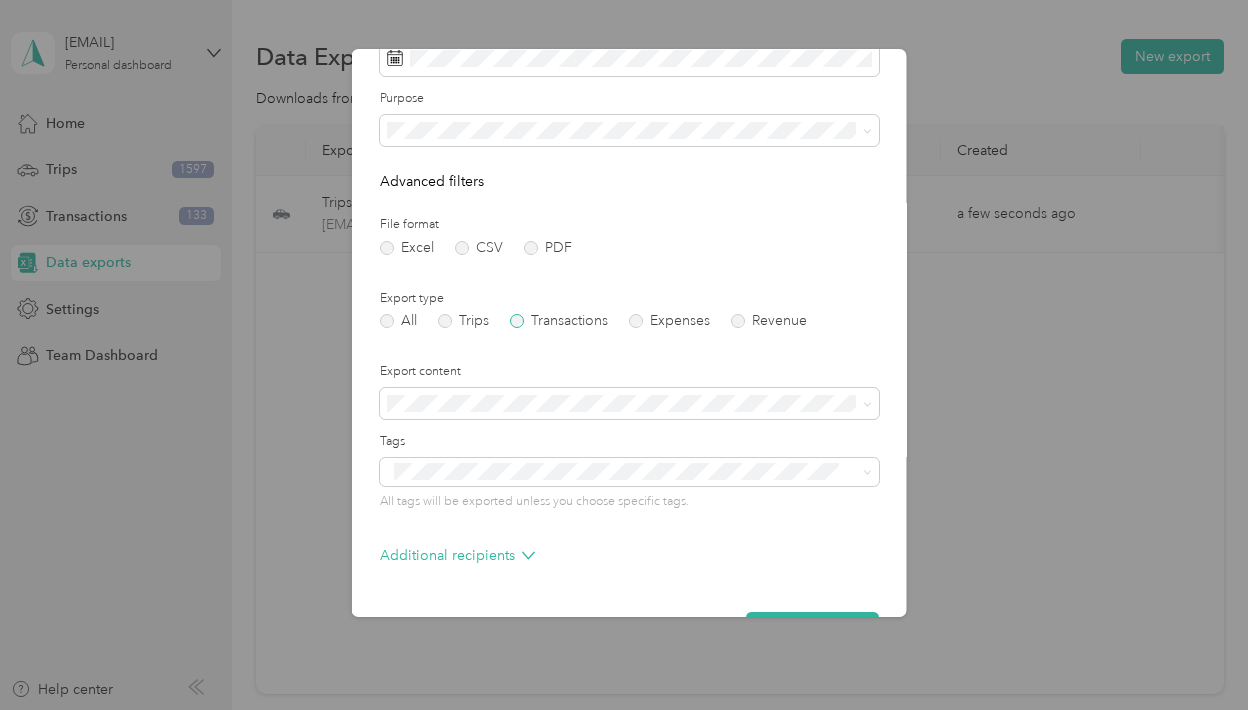 scroll, scrollTop: 159, scrollLeft: 0, axis: vertical 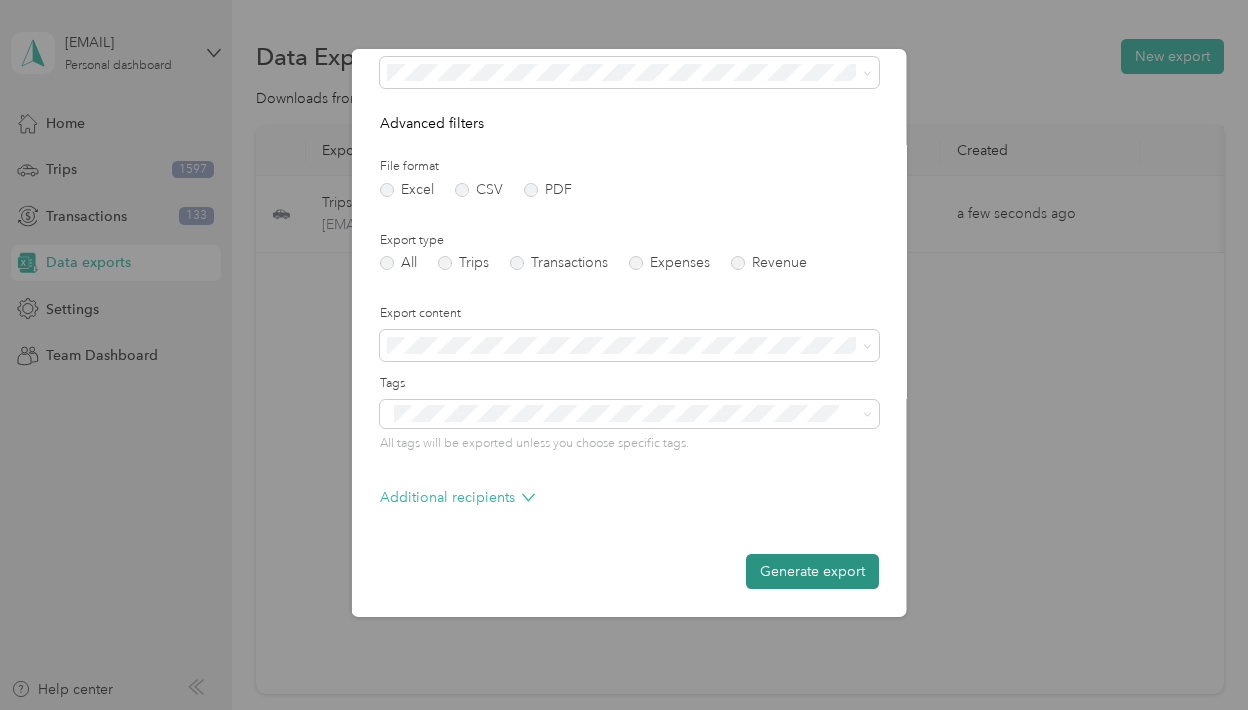click on "Generate export" at bounding box center [812, 571] 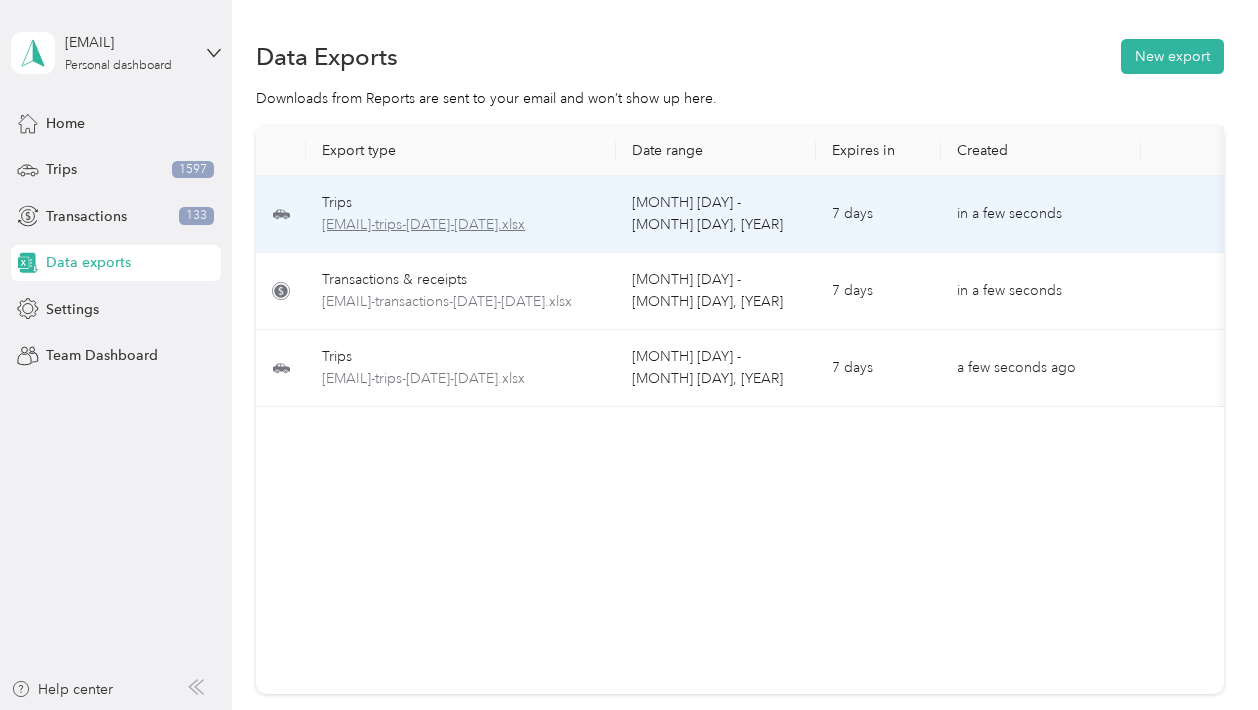 click on "[EMAIL]-trips-[DATE]-[DATE].xlsx" at bounding box center [461, 225] 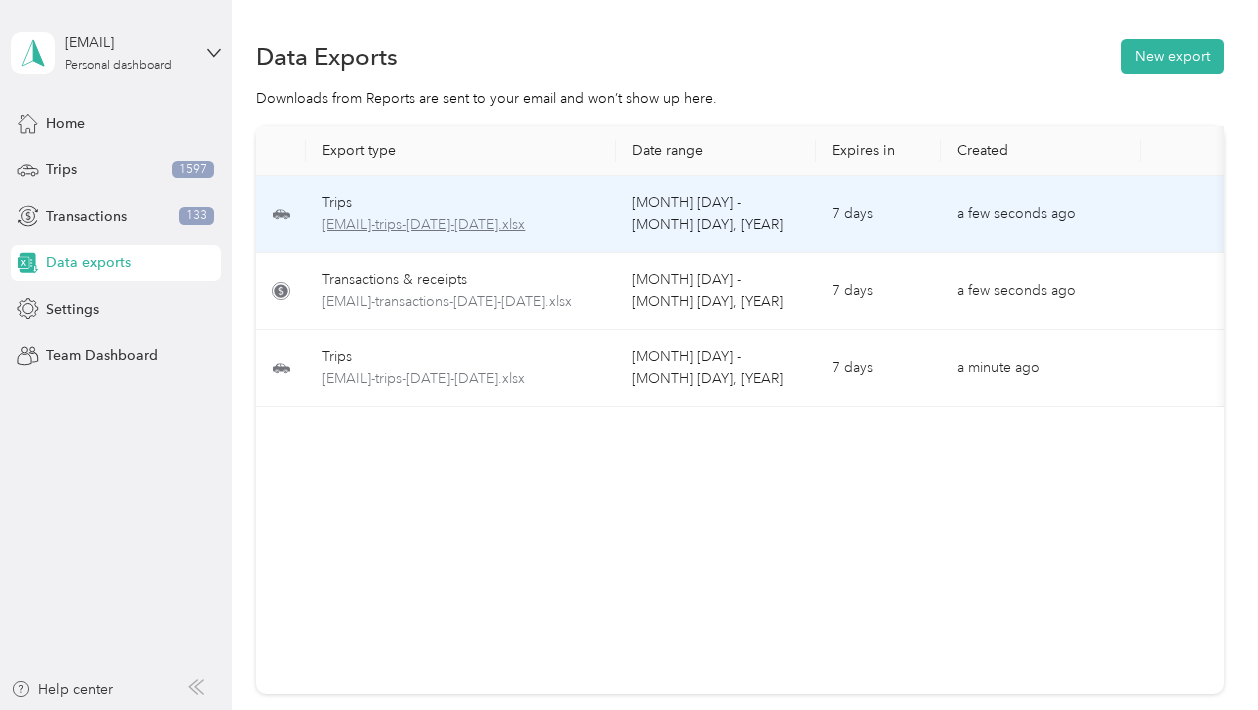 click on "[EMAIL]-trips-[DATE]-[DATE].xlsx" at bounding box center [461, 225] 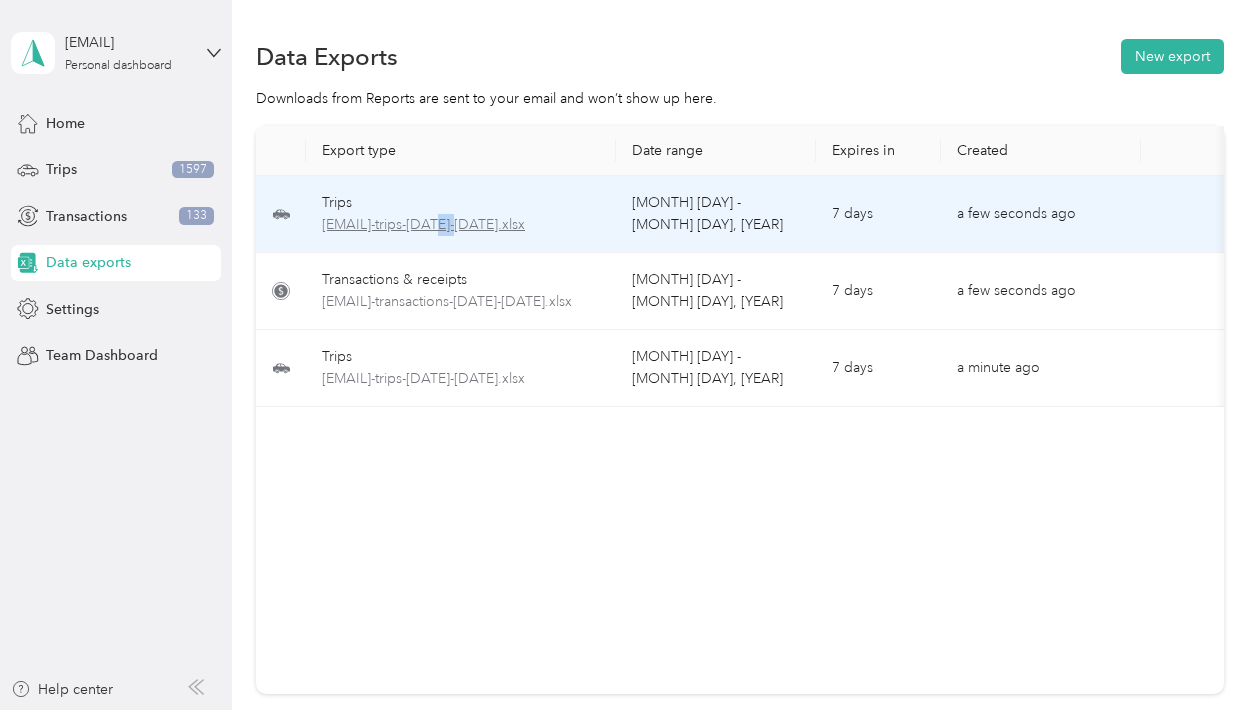 click on "[EMAIL]-trips-[DATE]-[DATE].xlsx" at bounding box center (461, 225) 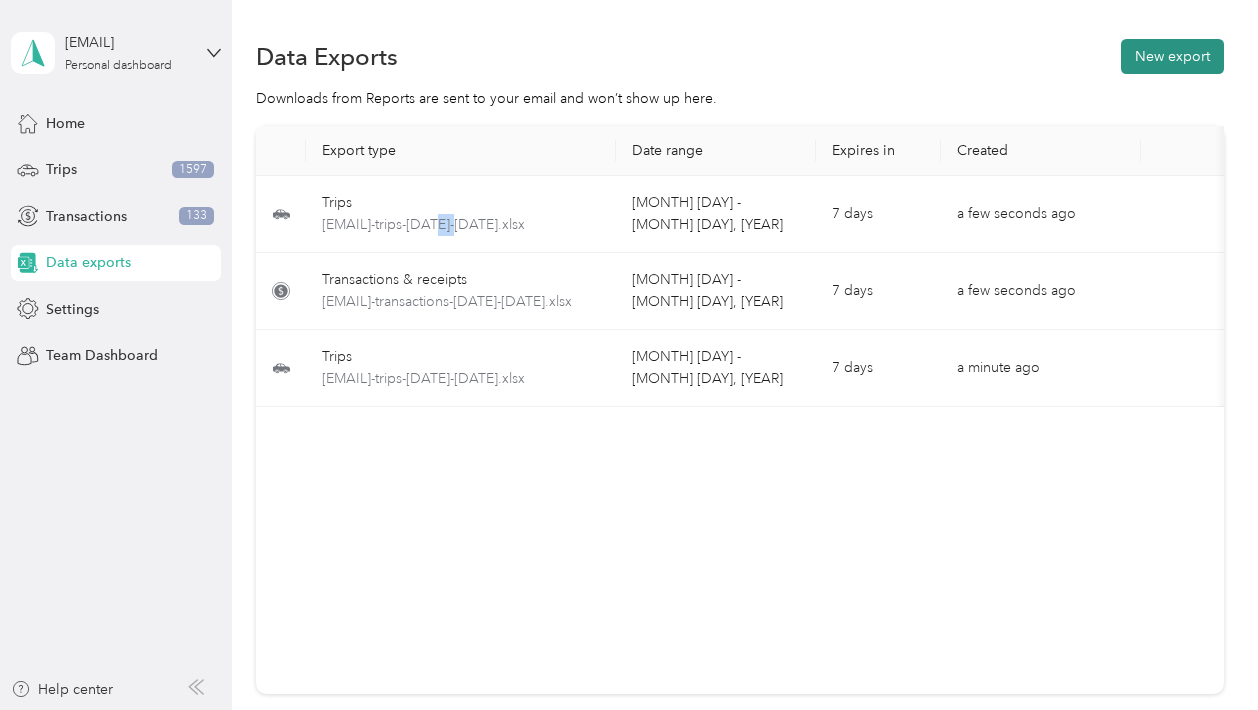 click on "New export" at bounding box center (1172, 56) 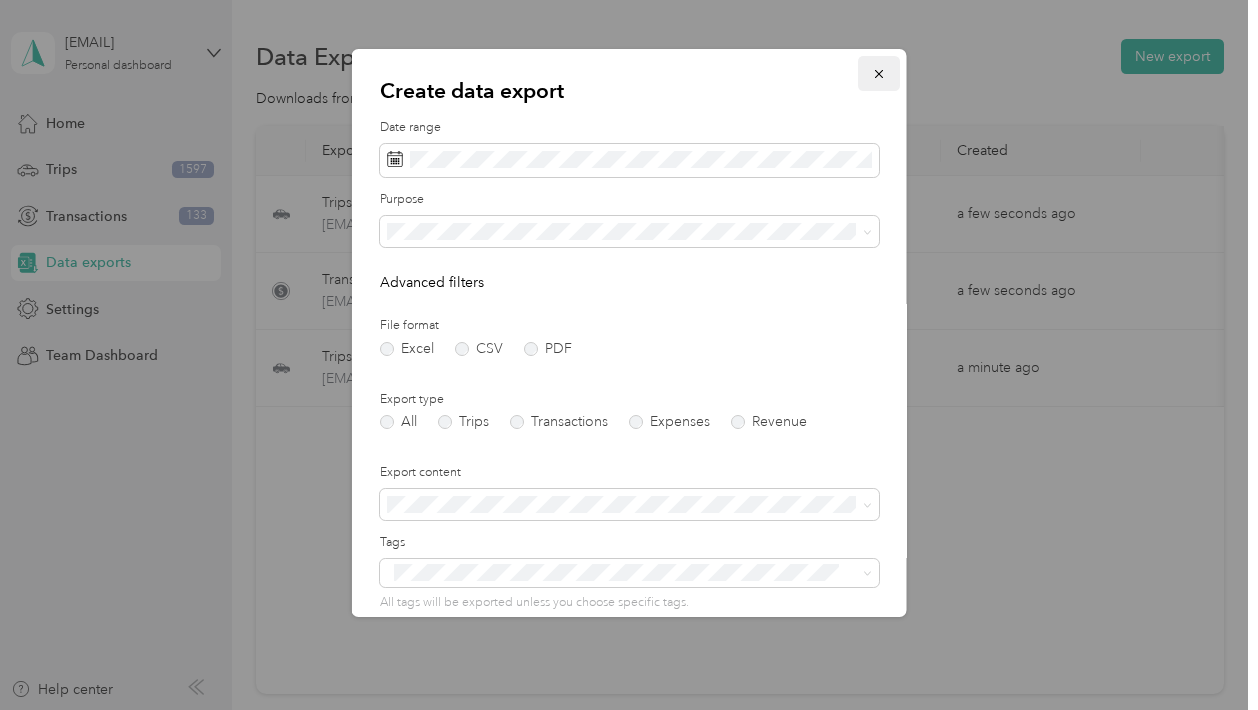 click 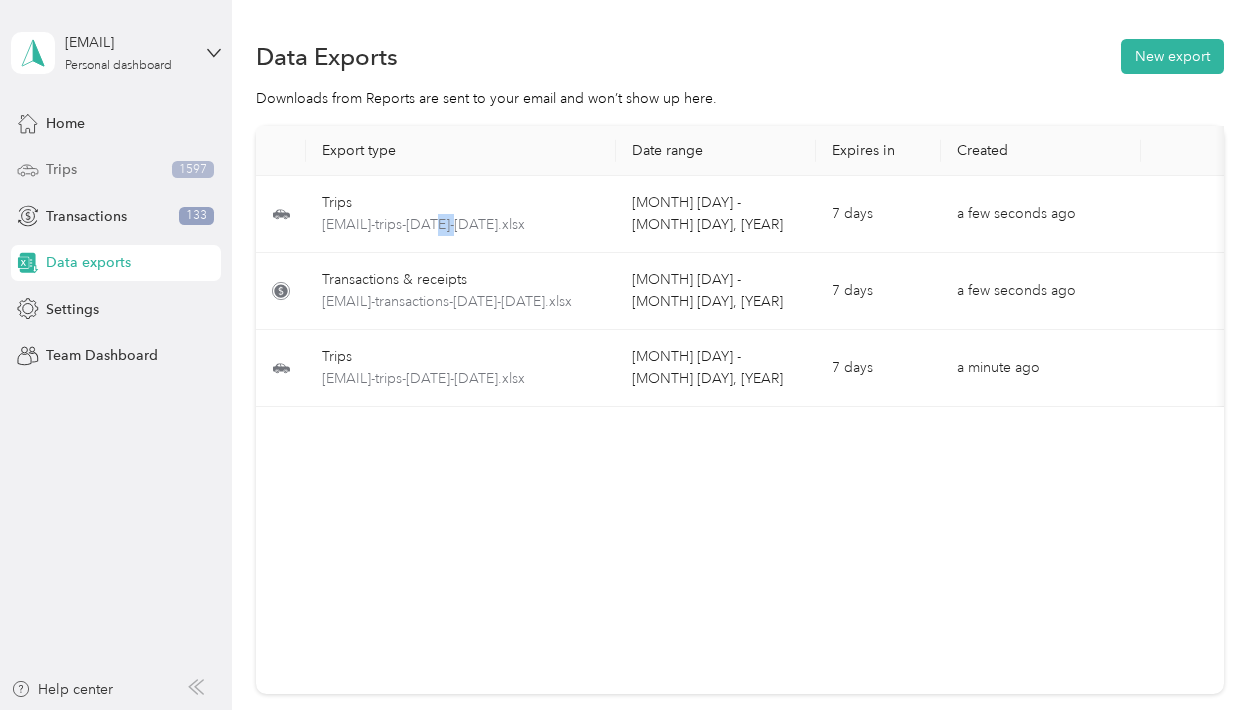 click on "Trips 1597" at bounding box center [116, 170] 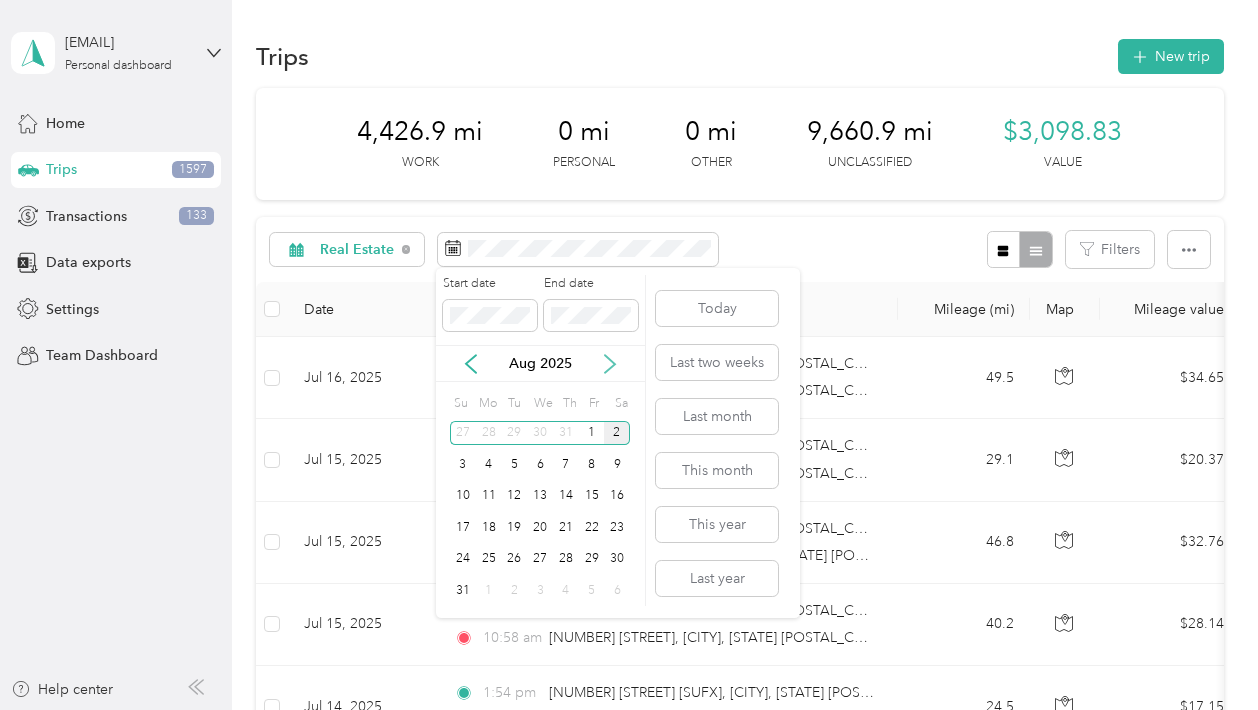 click 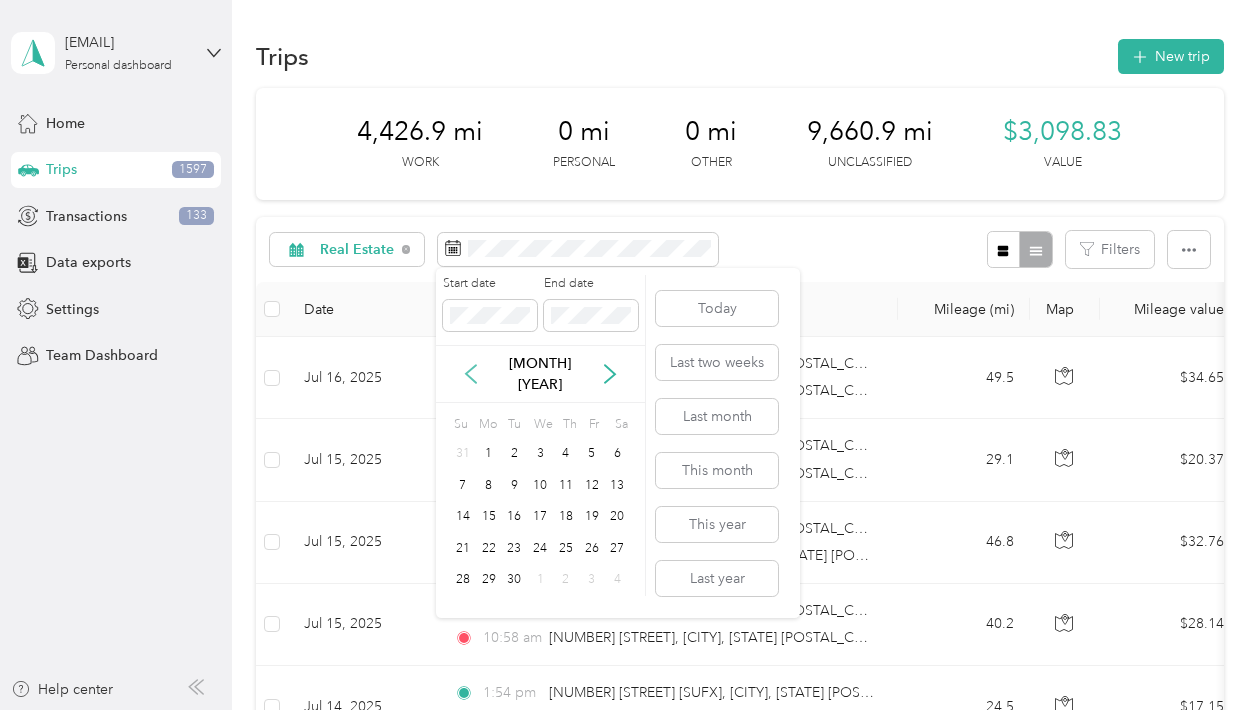 click 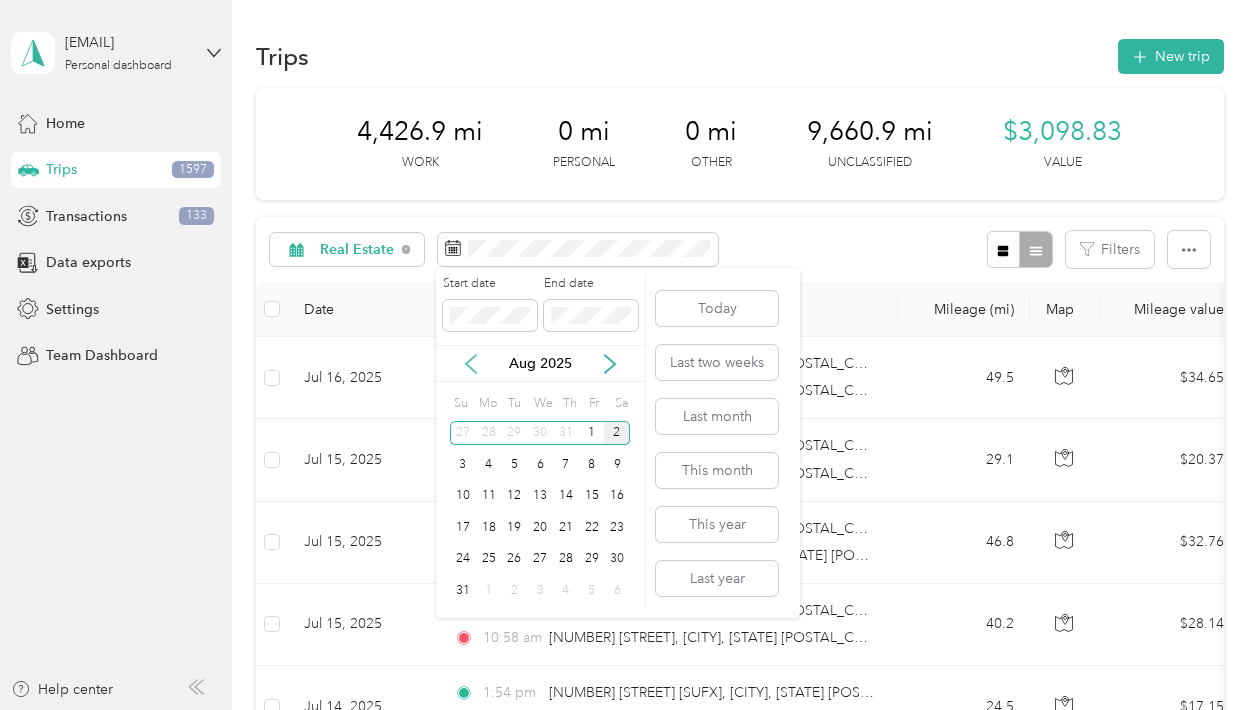 click 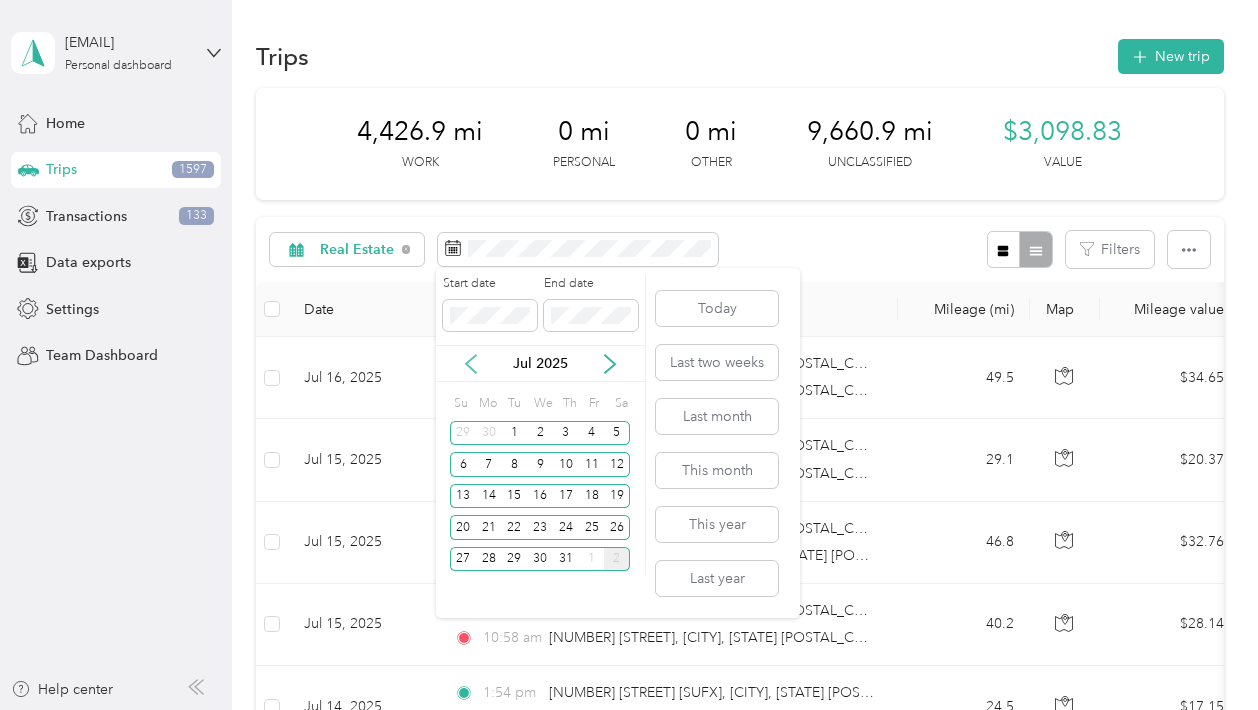 click 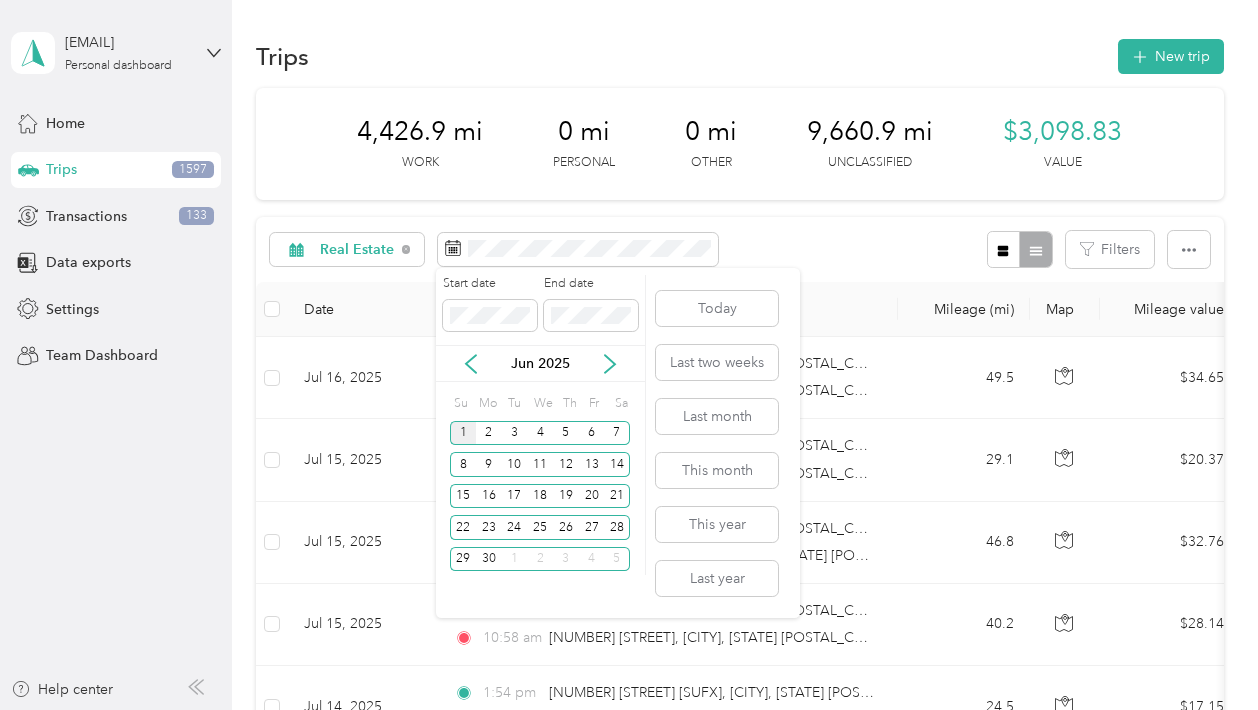 click on "1" at bounding box center (463, 433) 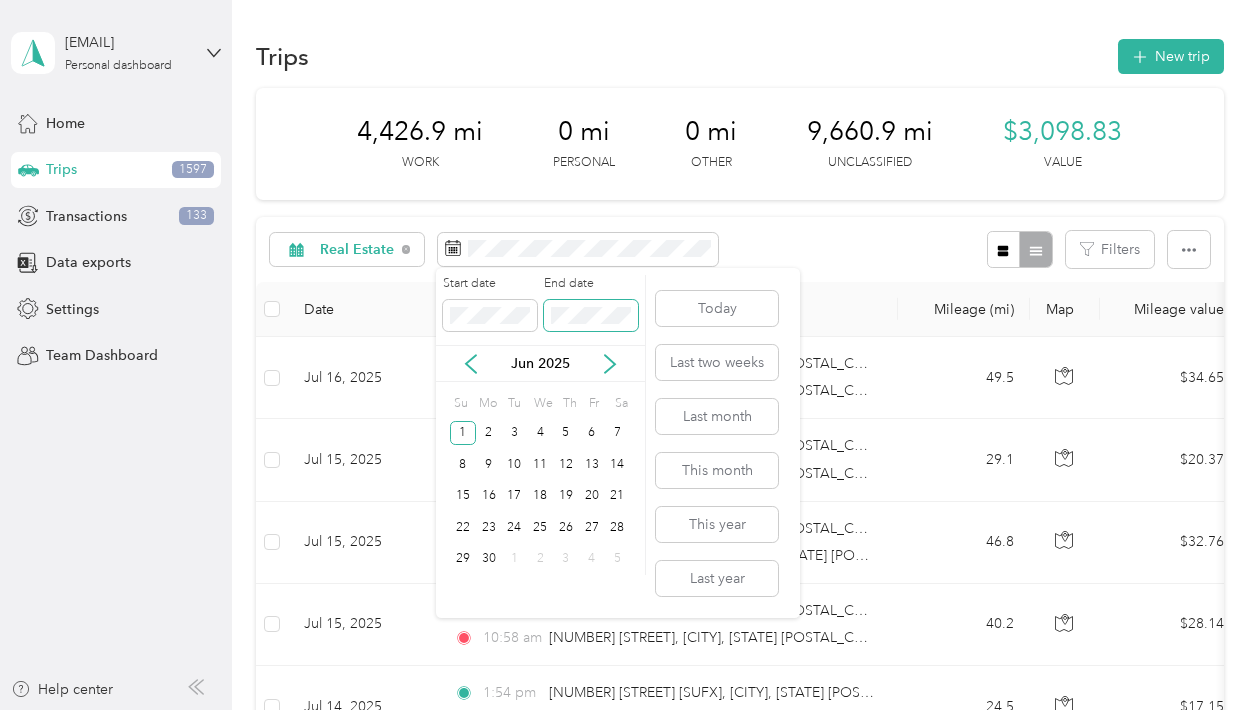 click at bounding box center (591, 316) 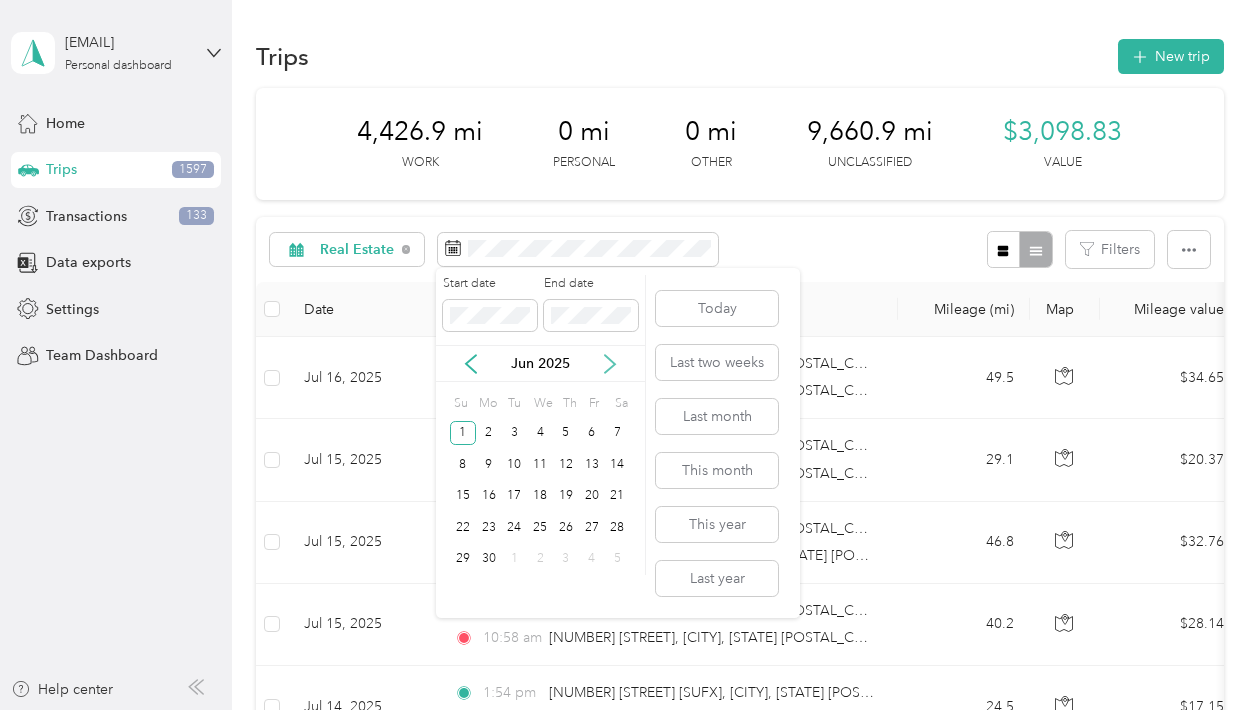 click 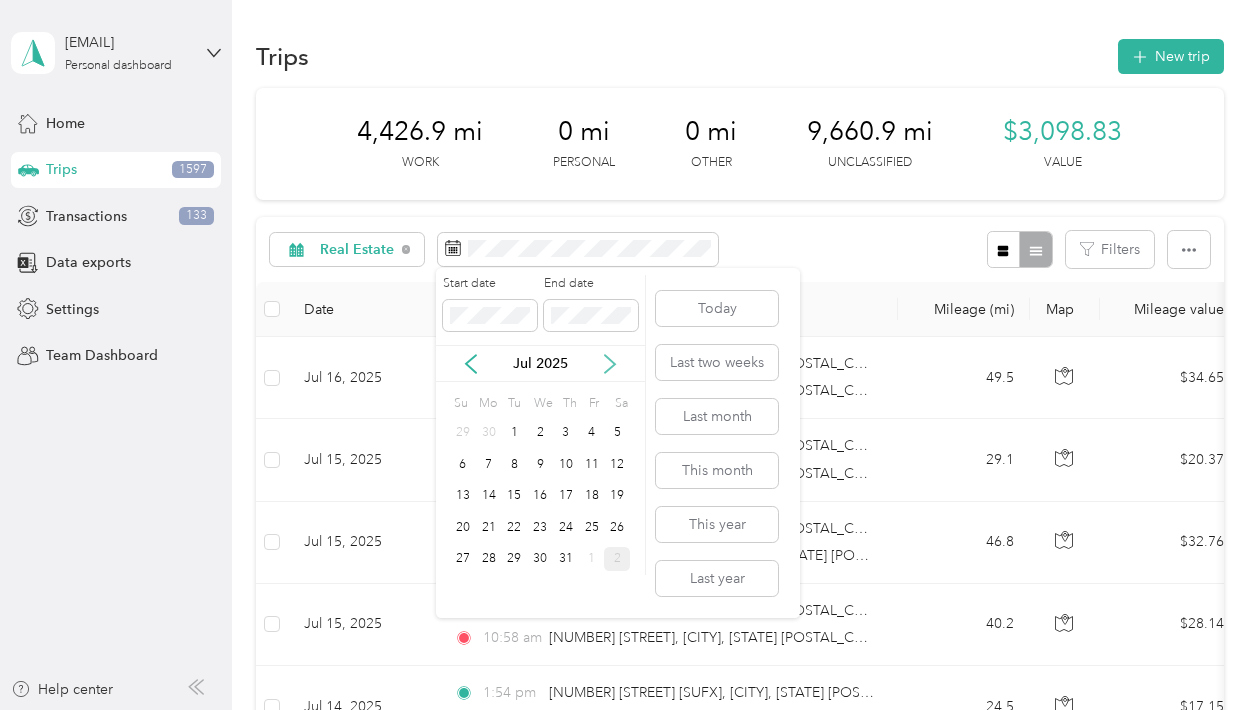 click 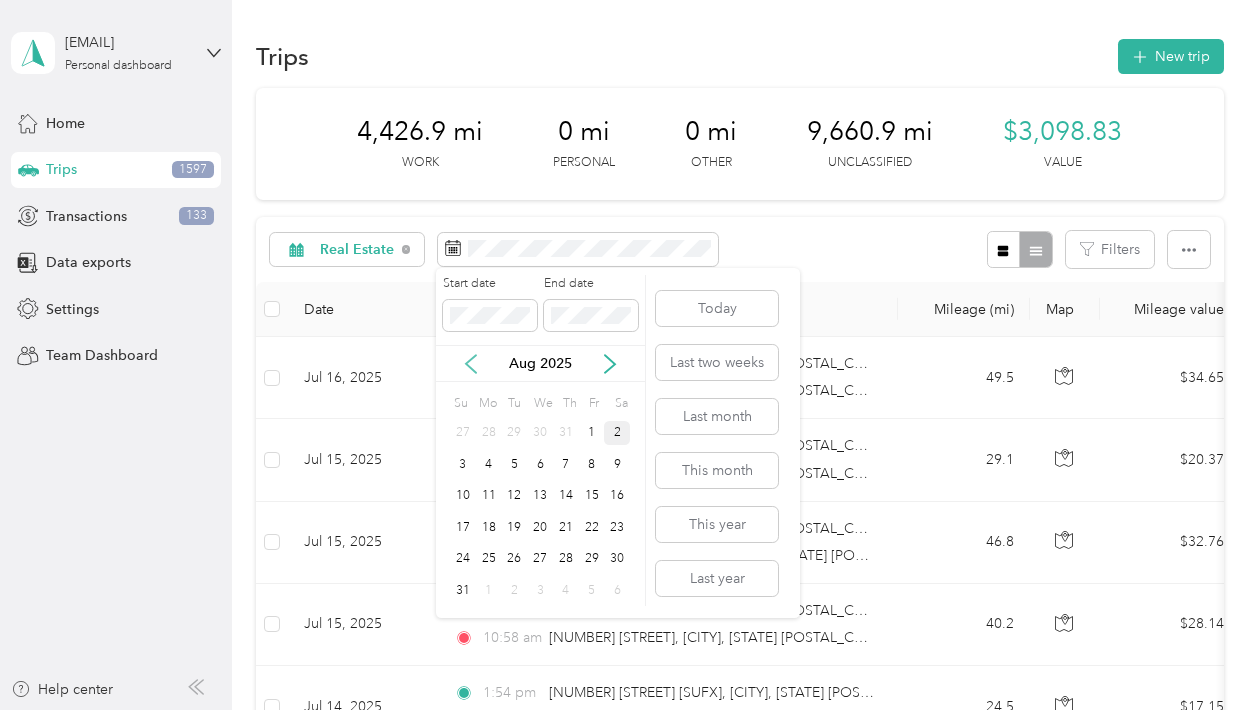 click 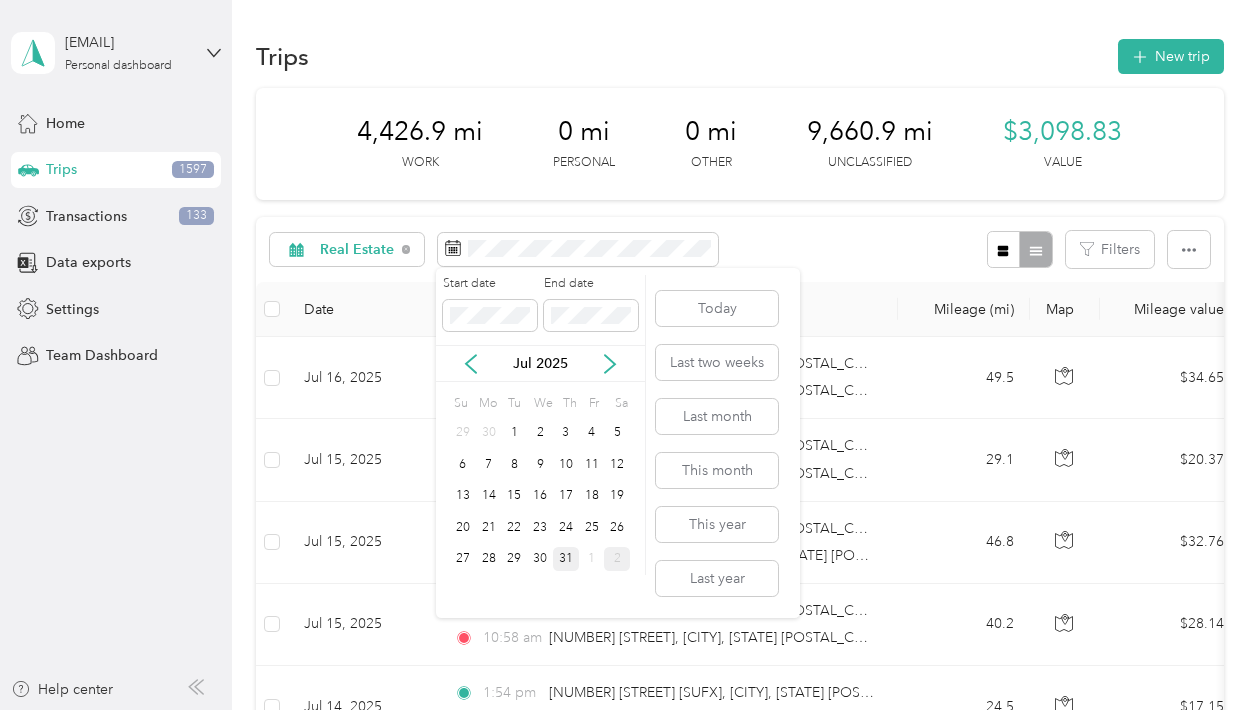 click on "31" at bounding box center (566, 559) 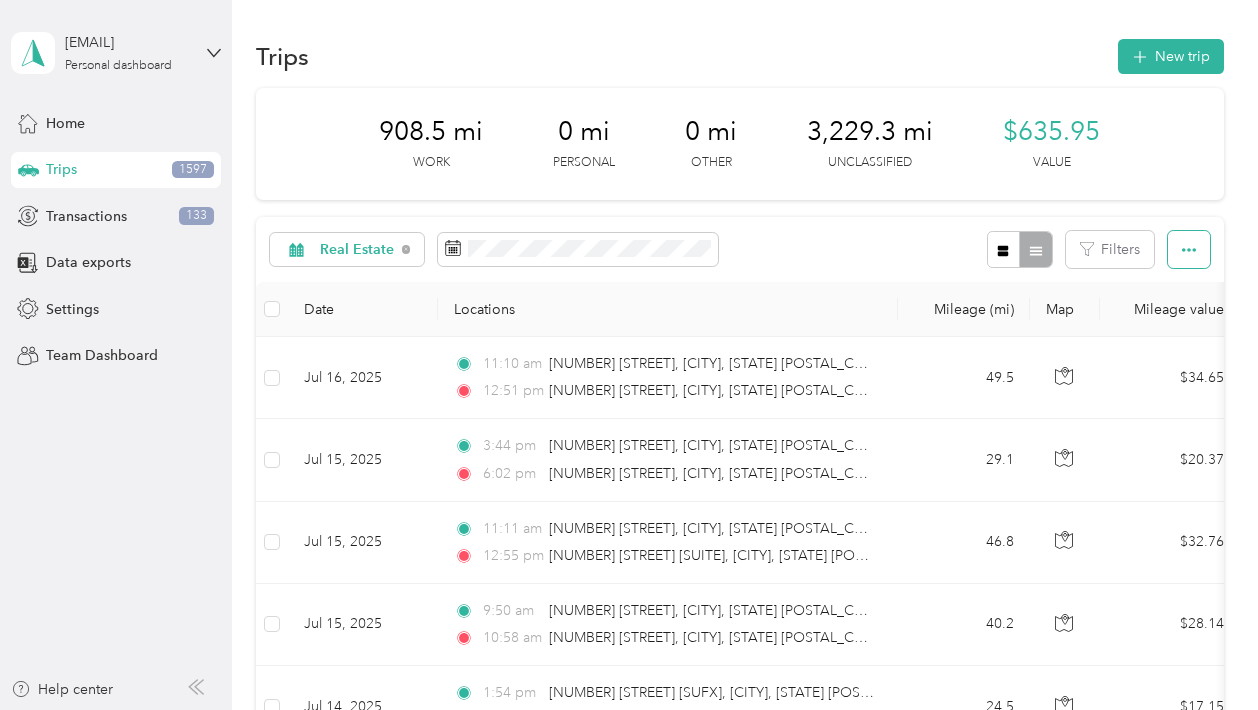 click at bounding box center [1189, 249] 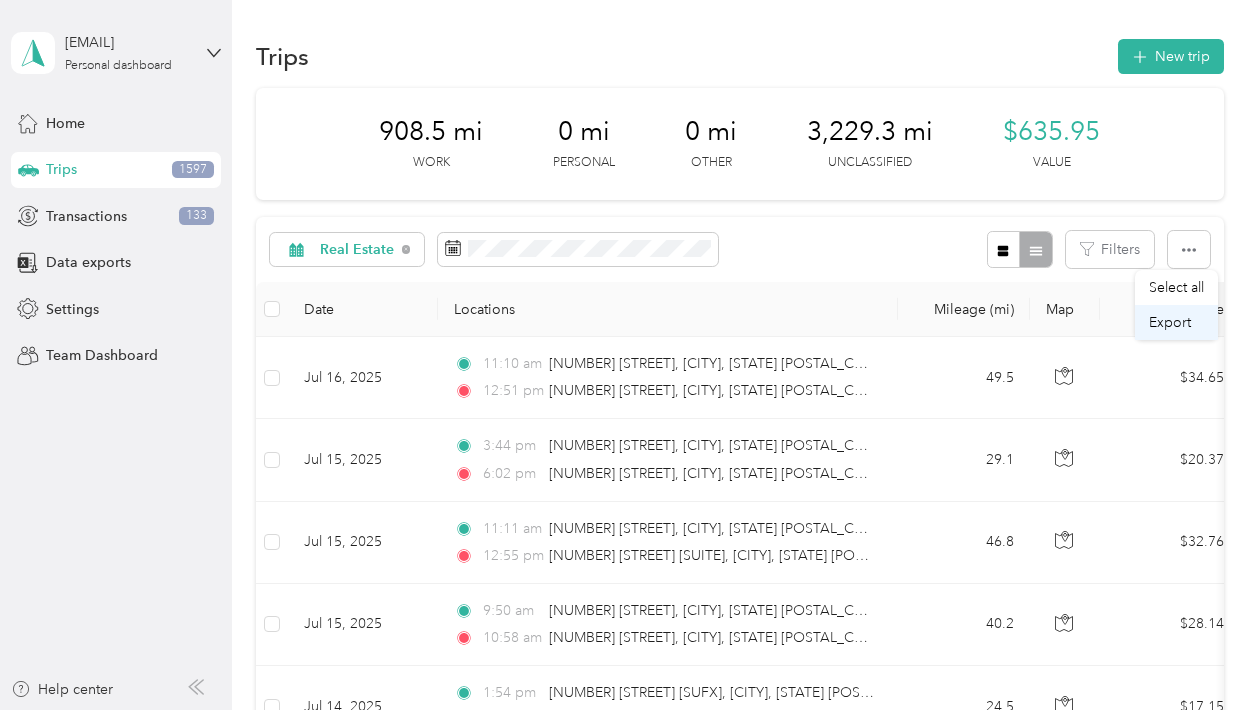 click on "Export" at bounding box center [1170, 322] 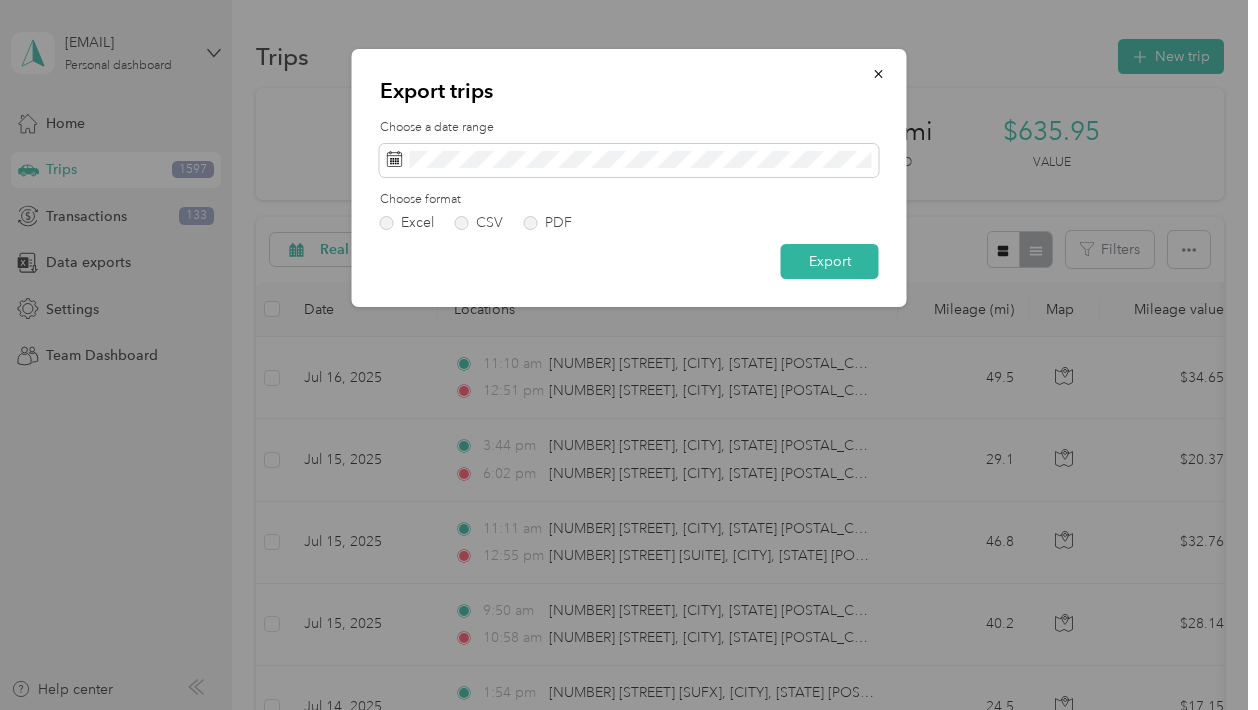 click on "Choose a date range   Choose format   Excel CSV PDF Export" at bounding box center [629, 199] 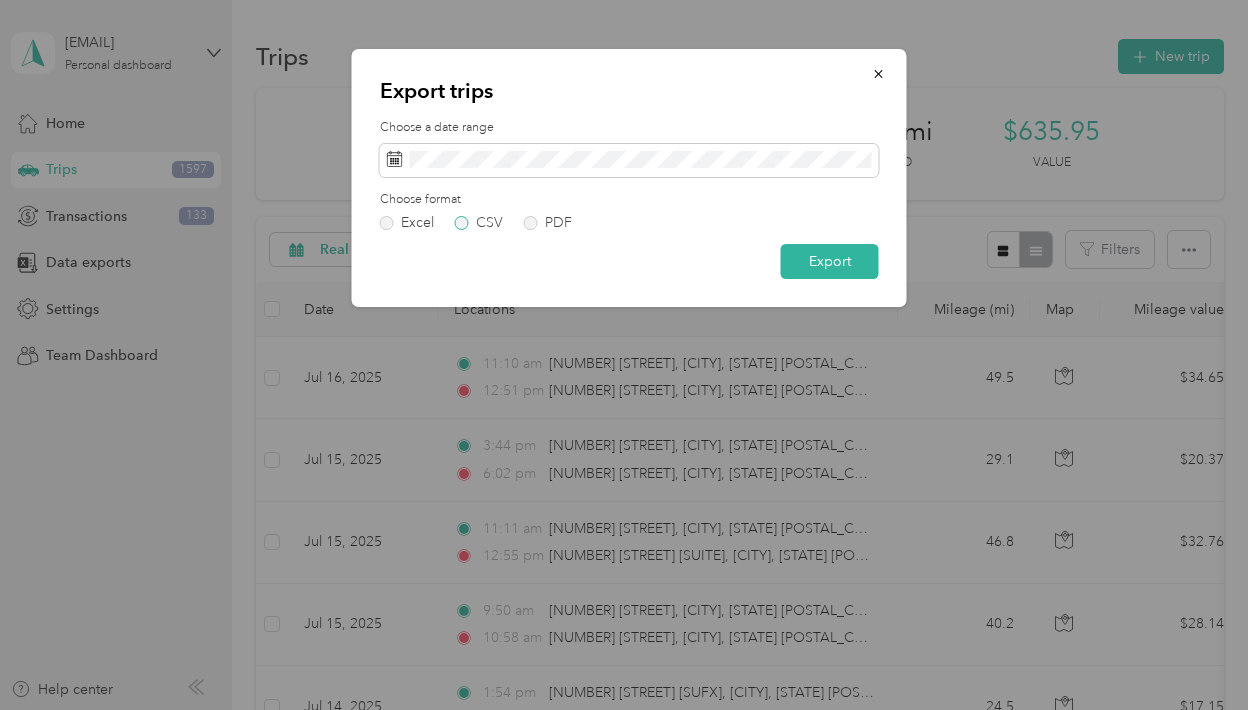 click on "CSV" at bounding box center (479, 223) 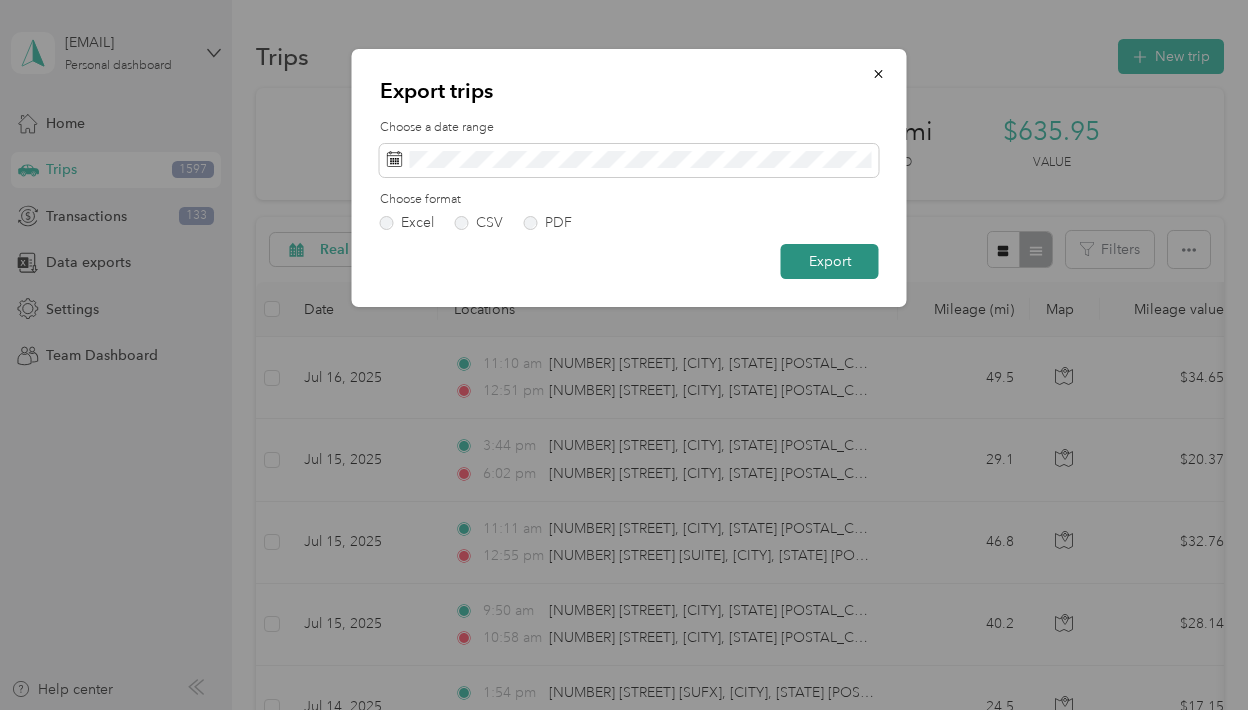 click on "Export" at bounding box center [830, 261] 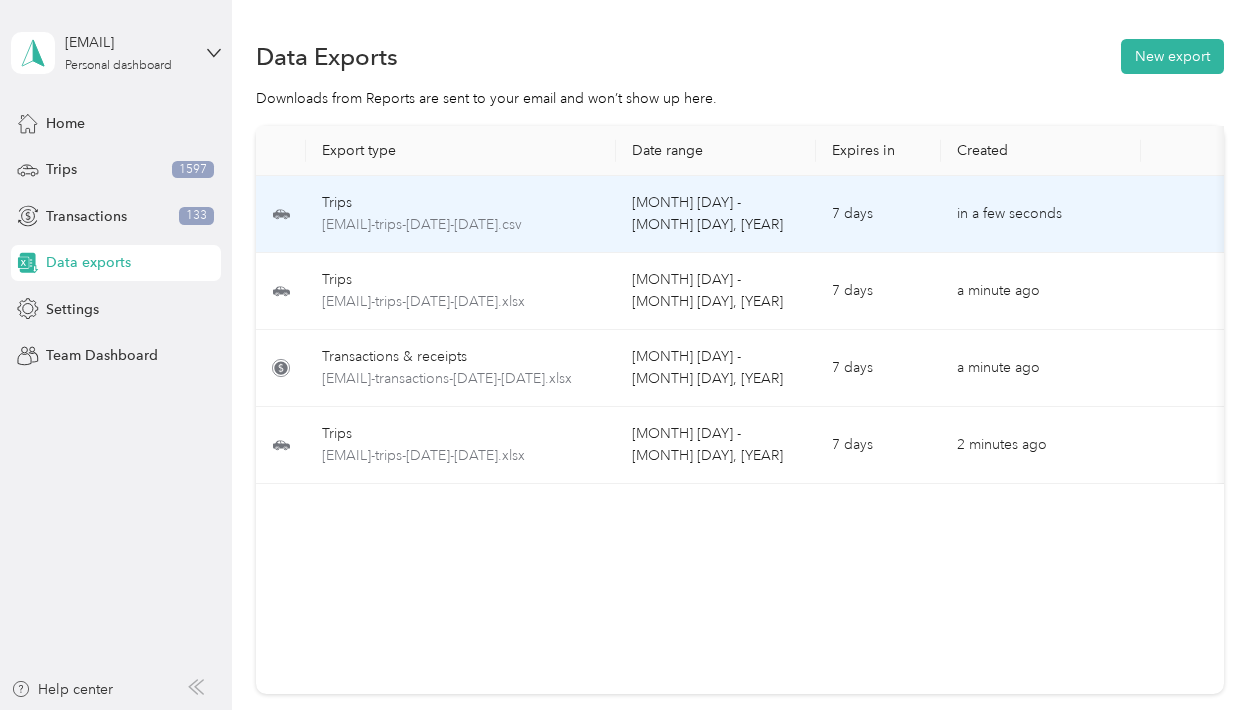 click on "[MONTH] [DAY] - [MONTH] [DAY], [YEAR]" at bounding box center (716, 214) 